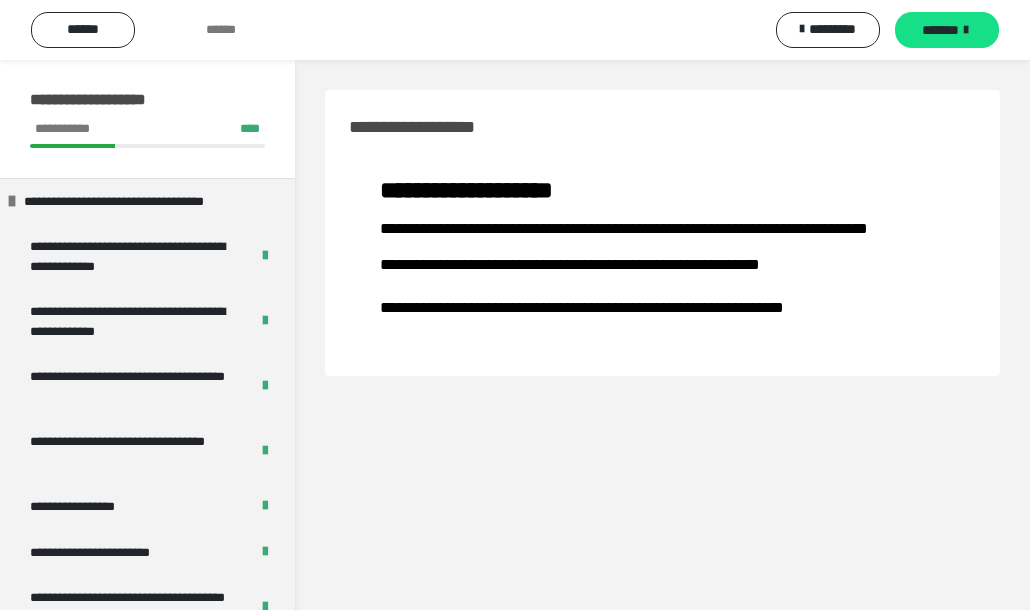 scroll, scrollTop: 0, scrollLeft: 0, axis: both 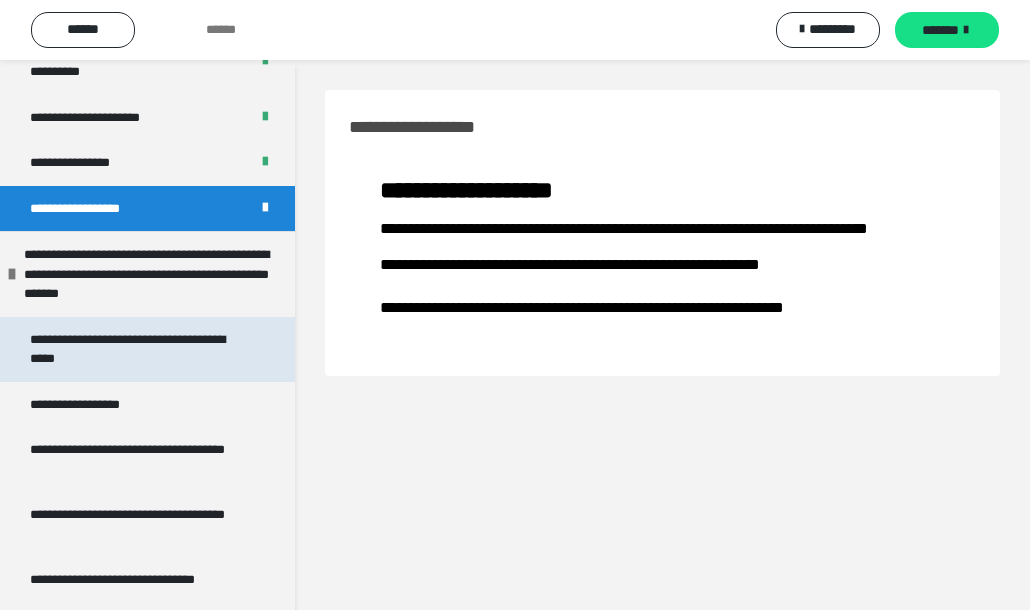 click on "**********" at bounding box center [139, 349] 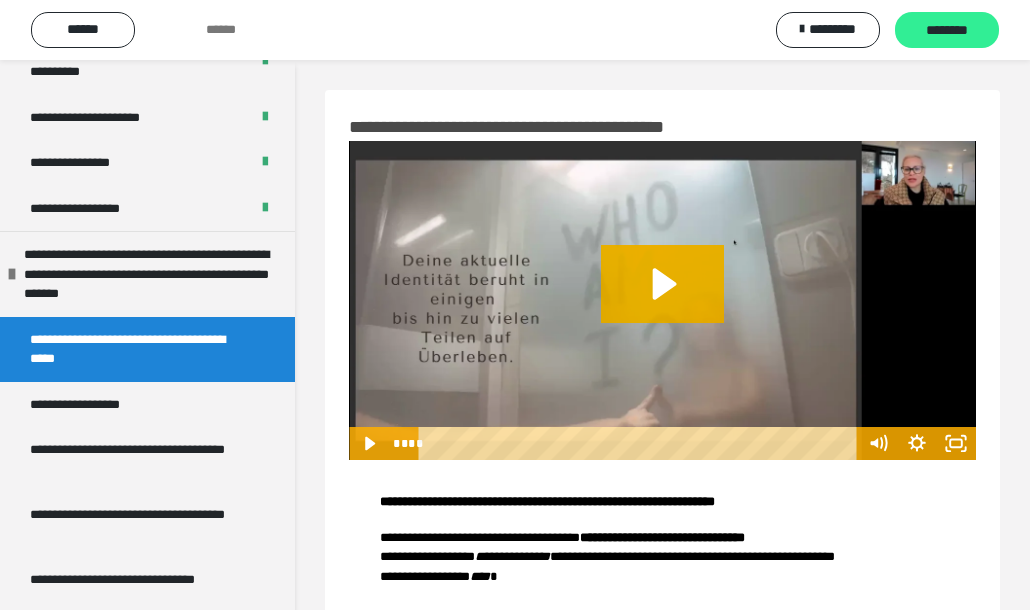 click on "********" at bounding box center (947, 31) 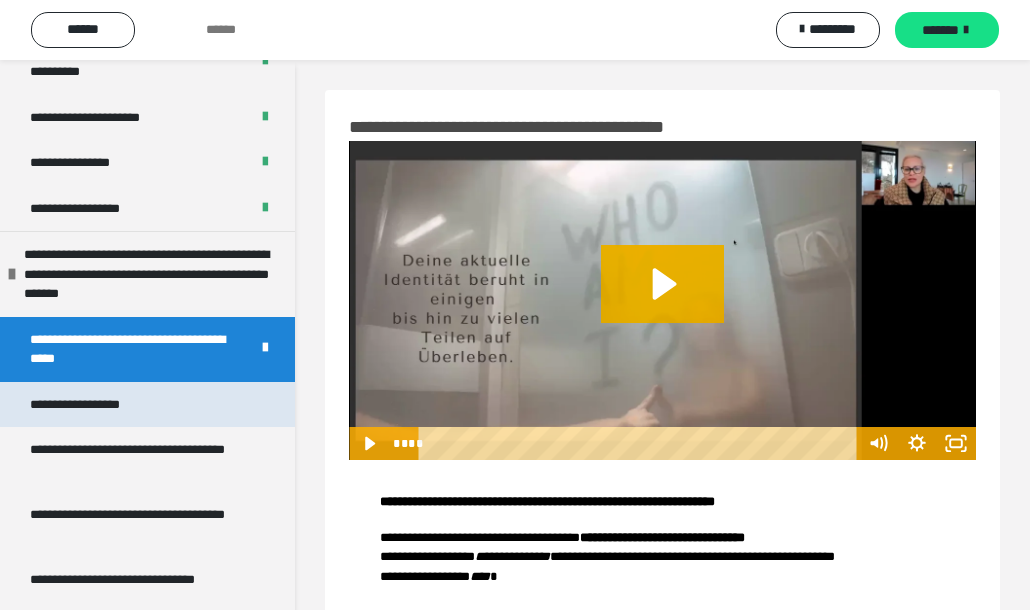 click on "**********" at bounding box center (86, 405) 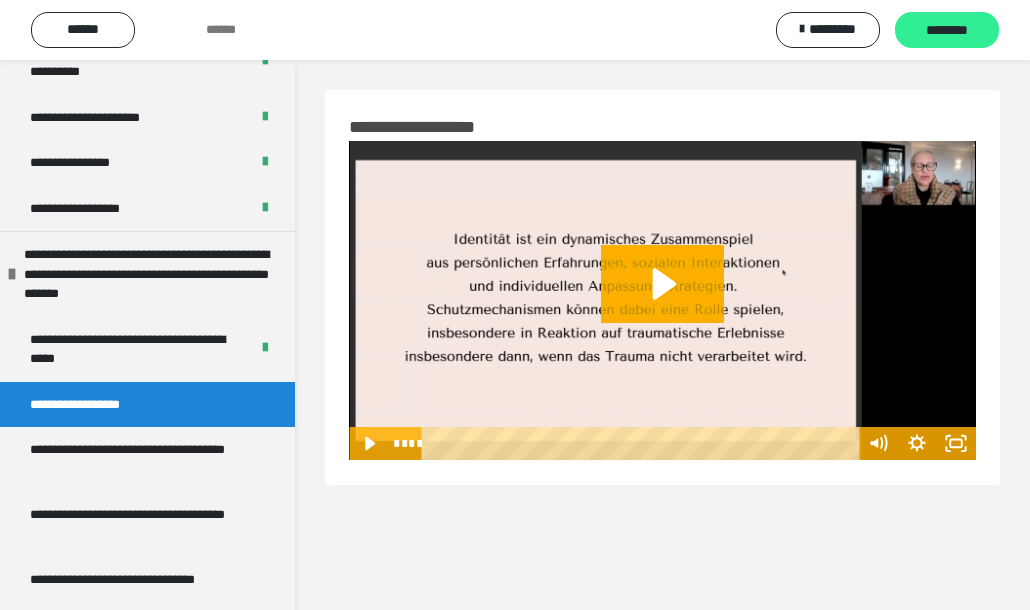 click on "********" at bounding box center [947, 31] 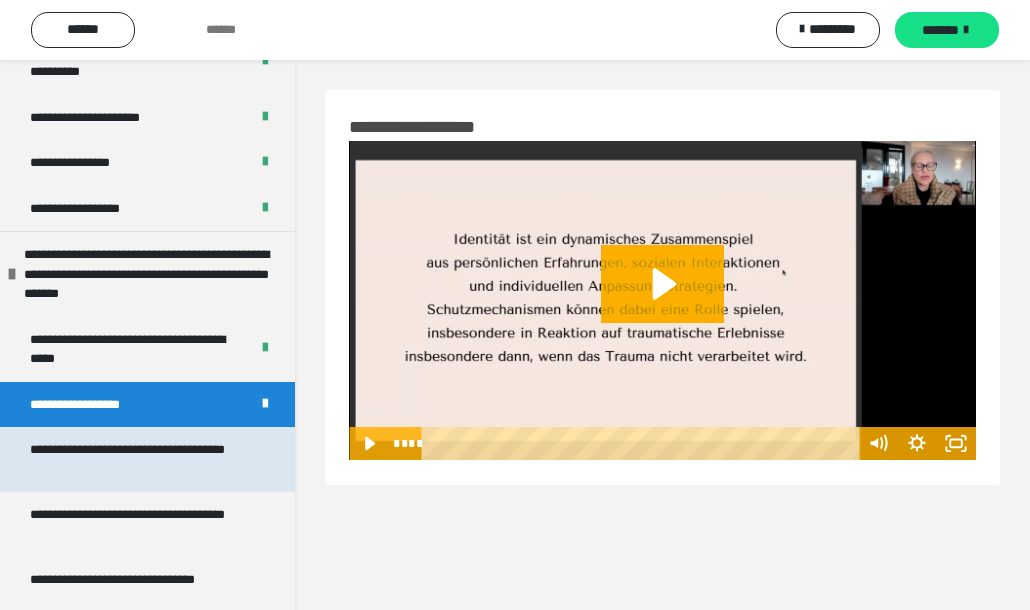 click on "**********" at bounding box center [139, 459] 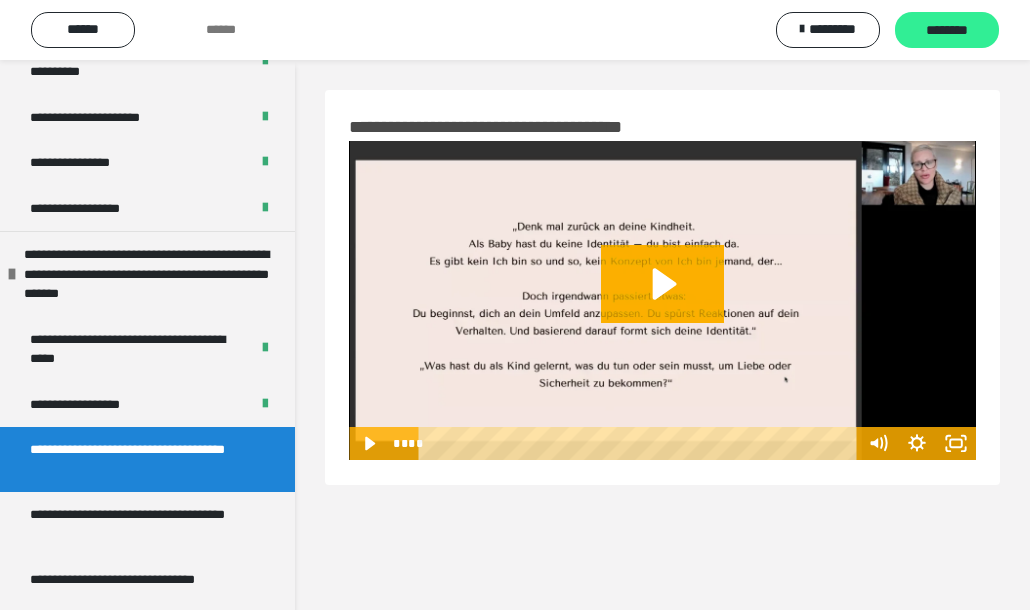 click on "********" at bounding box center [947, 31] 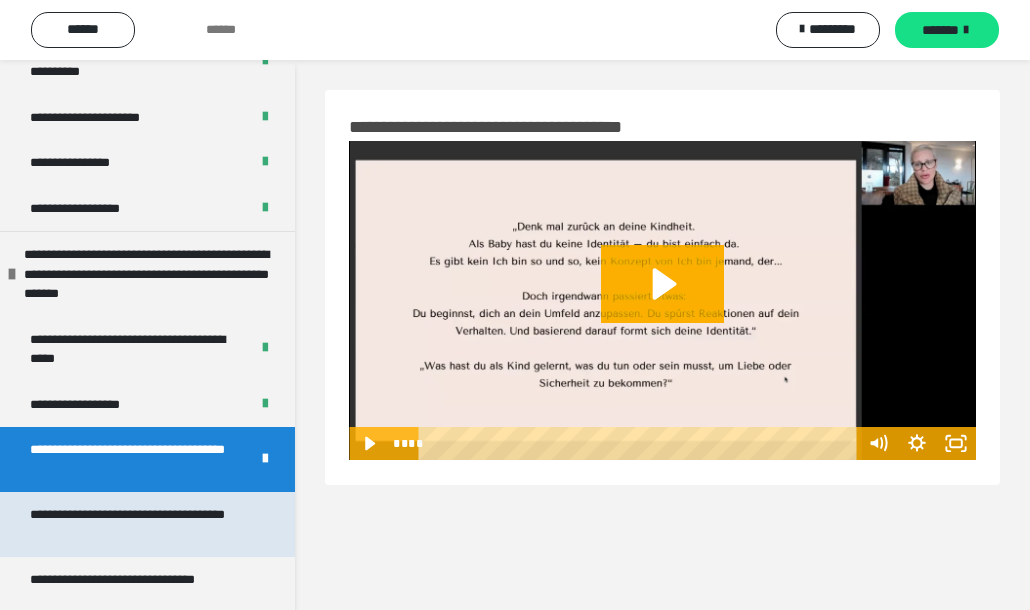 click on "**********" at bounding box center (139, 524) 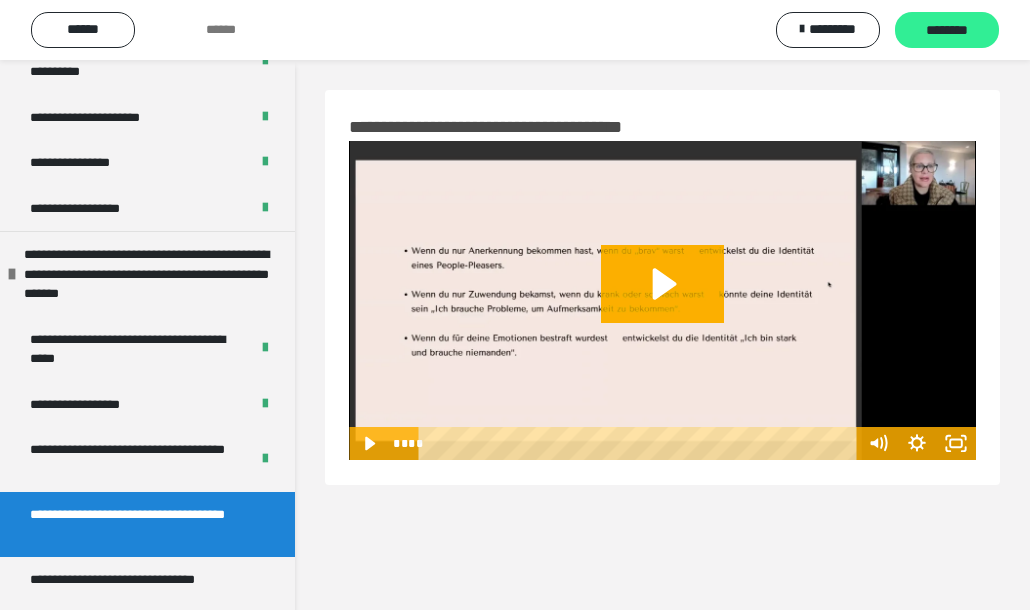 click on "********" at bounding box center (947, 31) 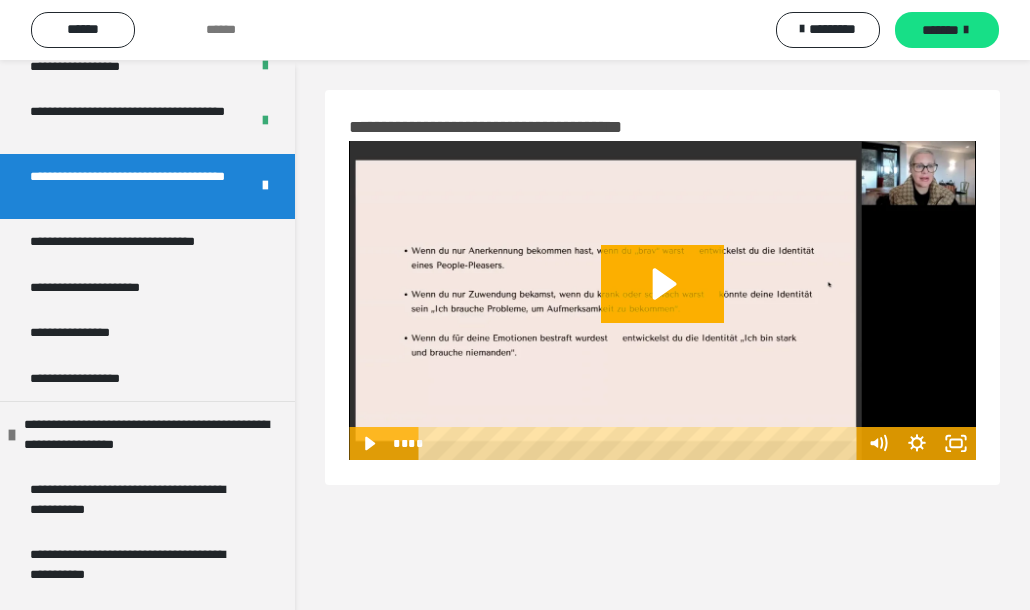 scroll, scrollTop: 1538, scrollLeft: 0, axis: vertical 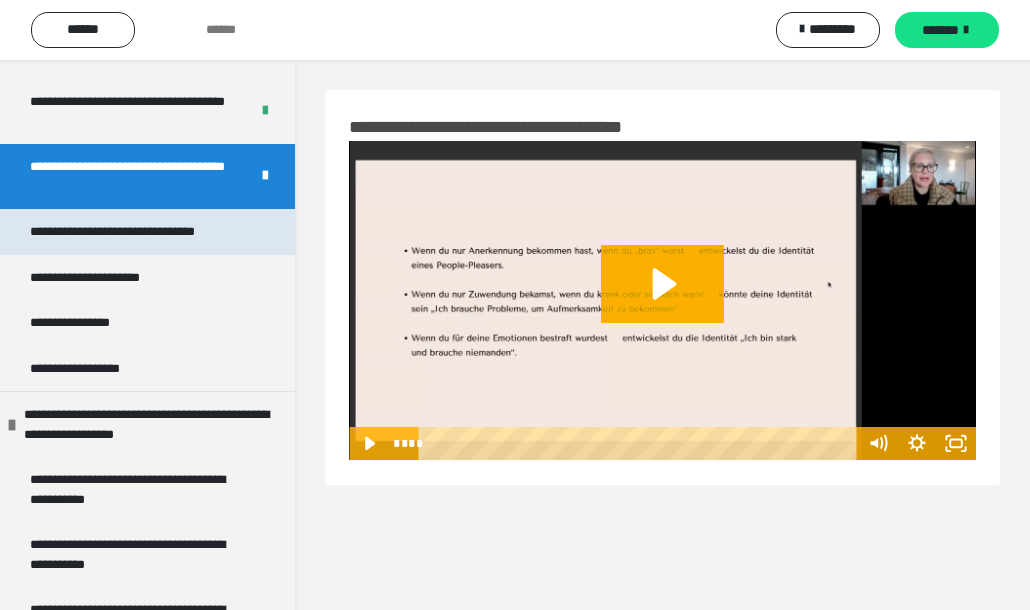 click on "**********" at bounding box center [136, 232] 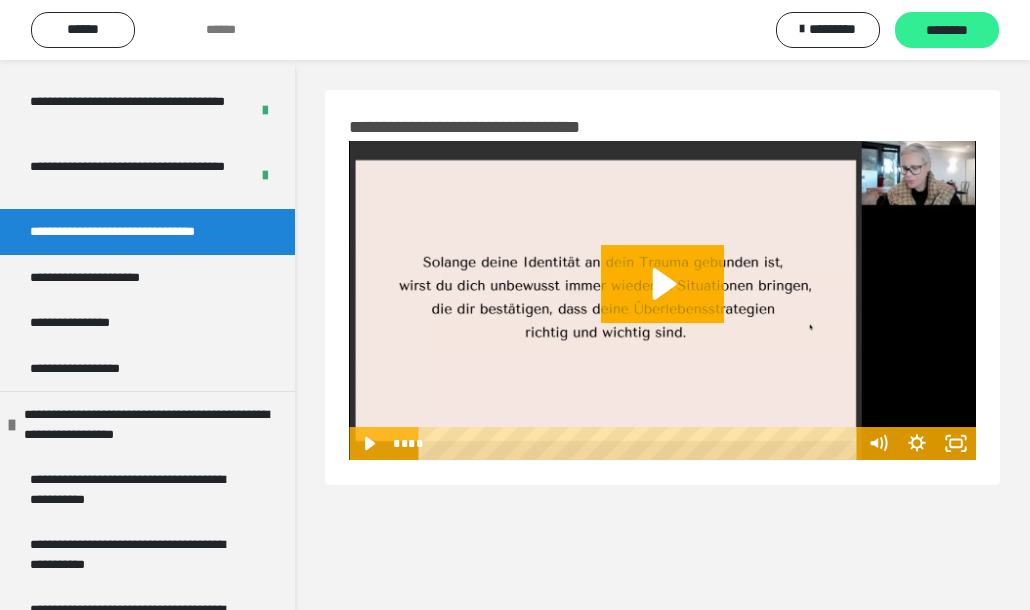 click on "********" at bounding box center (947, 31) 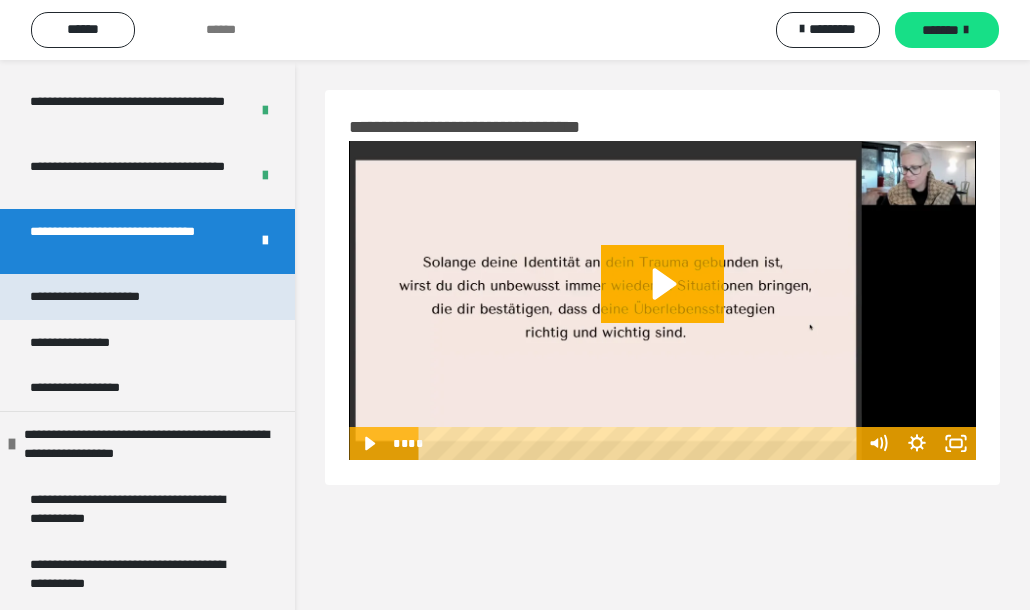 click on "**********" at bounding box center (105, 297) 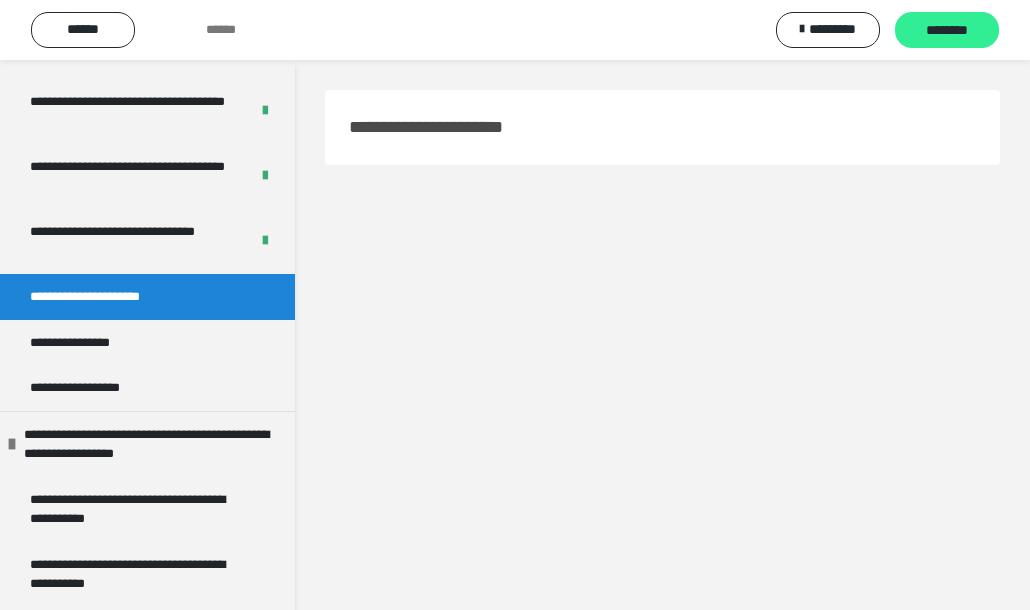 click on "********" at bounding box center [947, 31] 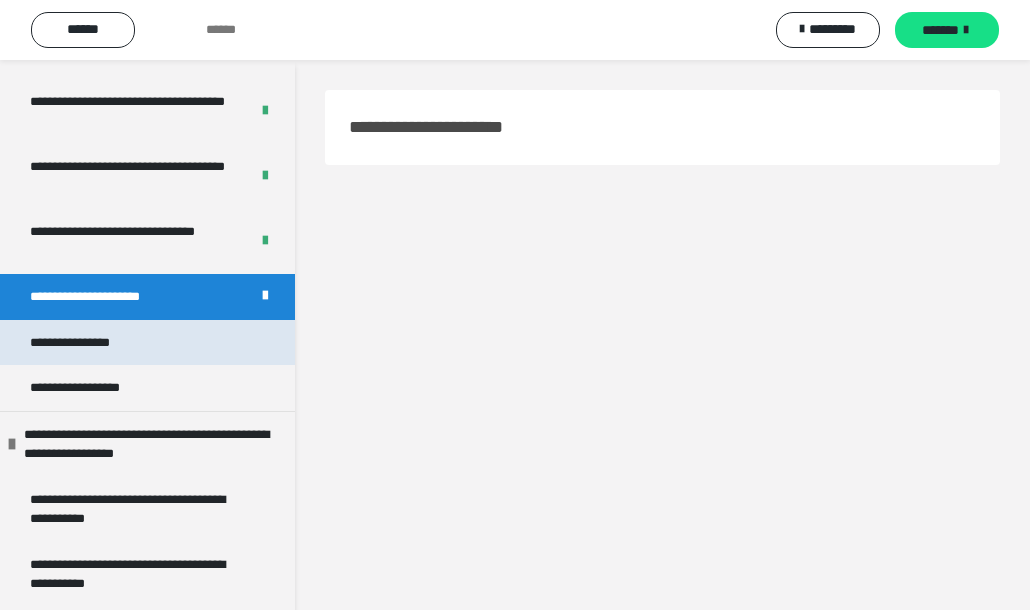 click on "**********" at bounding box center (84, 343) 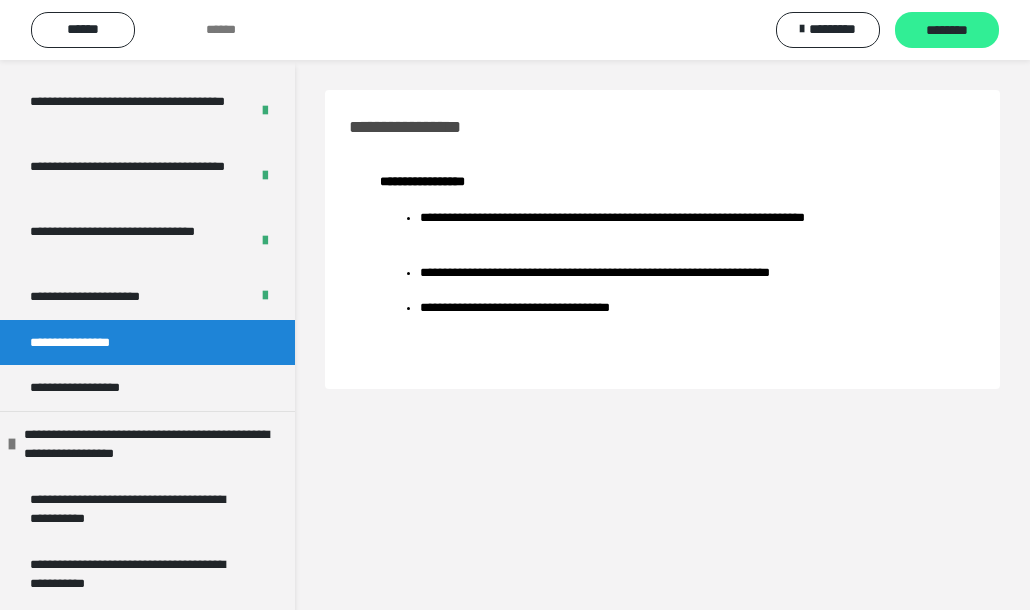 click on "********" at bounding box center (947, 31) 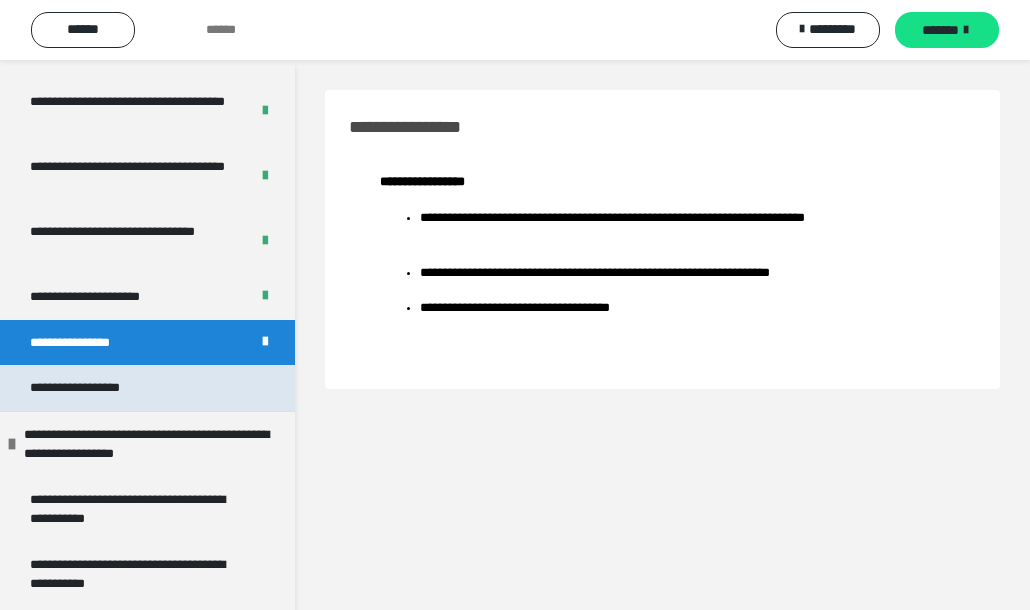 click on "**********" at bounding box center [147, 388] 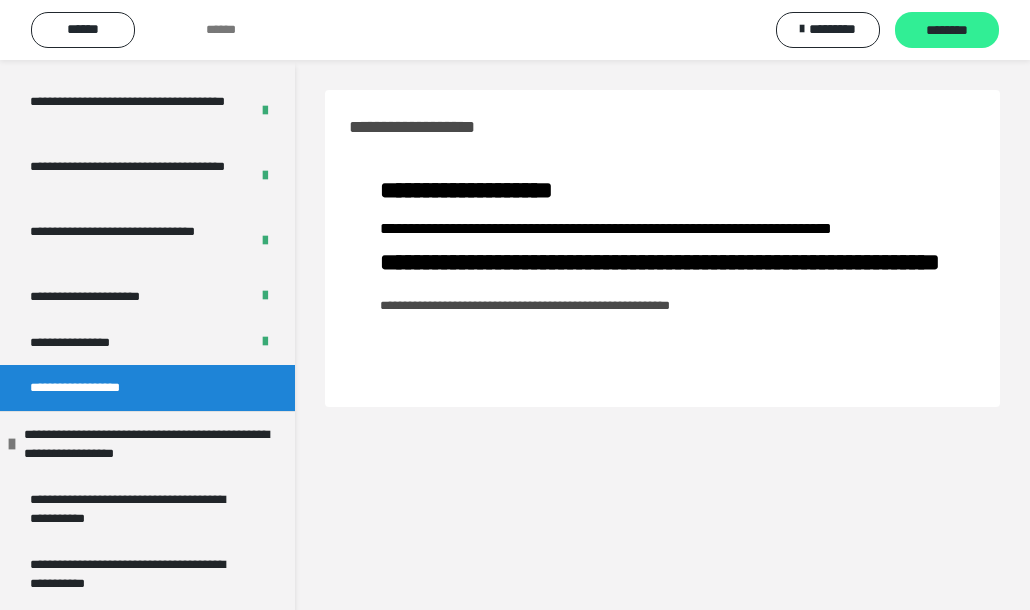 click on "********" at bounding box center (947, 30) 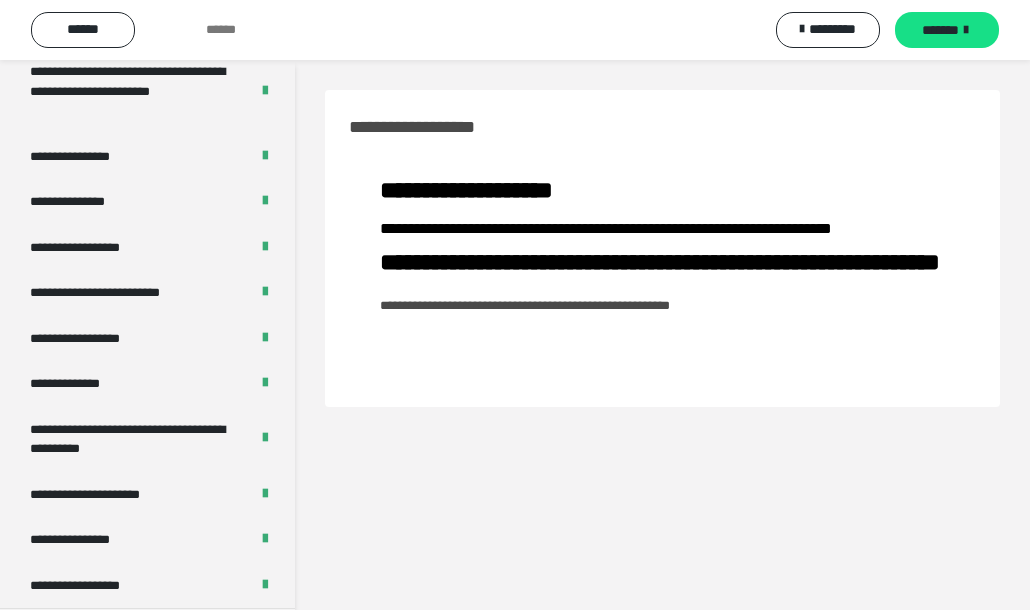 scroll, scrollTop: 811, scrollLeft: 0, axis: vertical 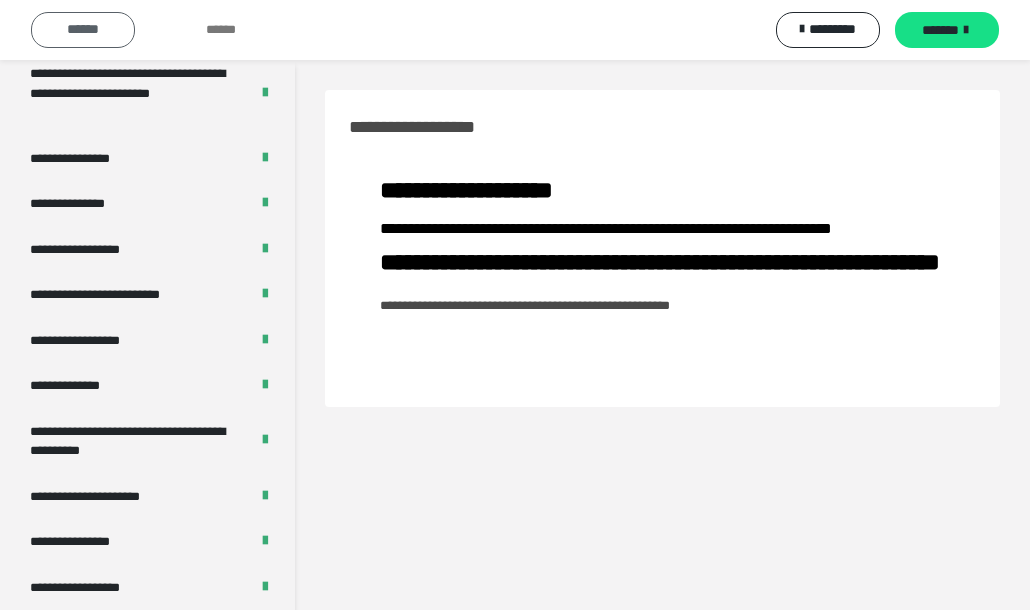 click on "******" at bounding box center (83, 30) 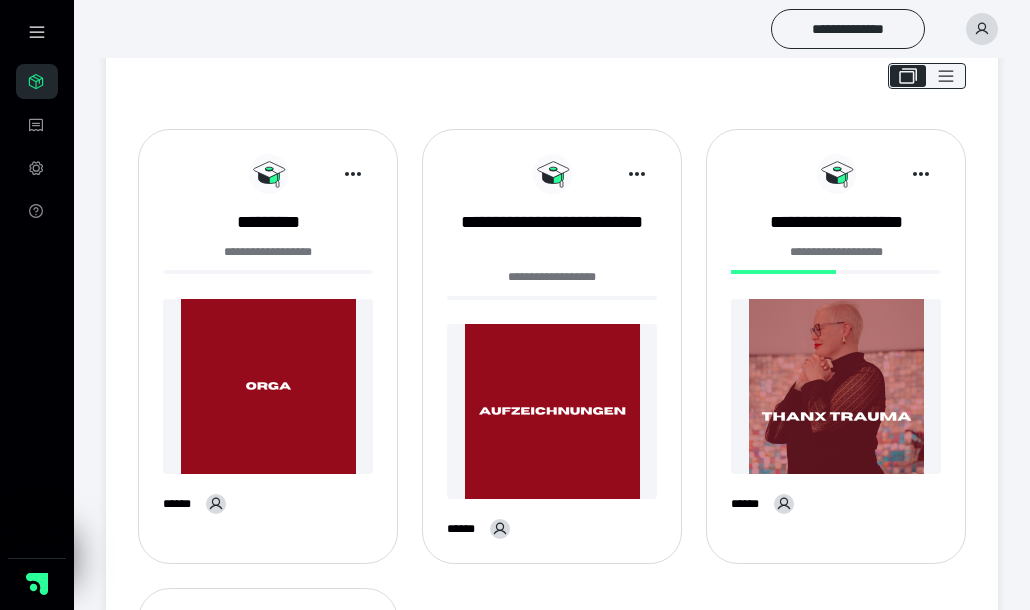 scroll, scrollTop: 0, scrollLeft: 0, axis: both 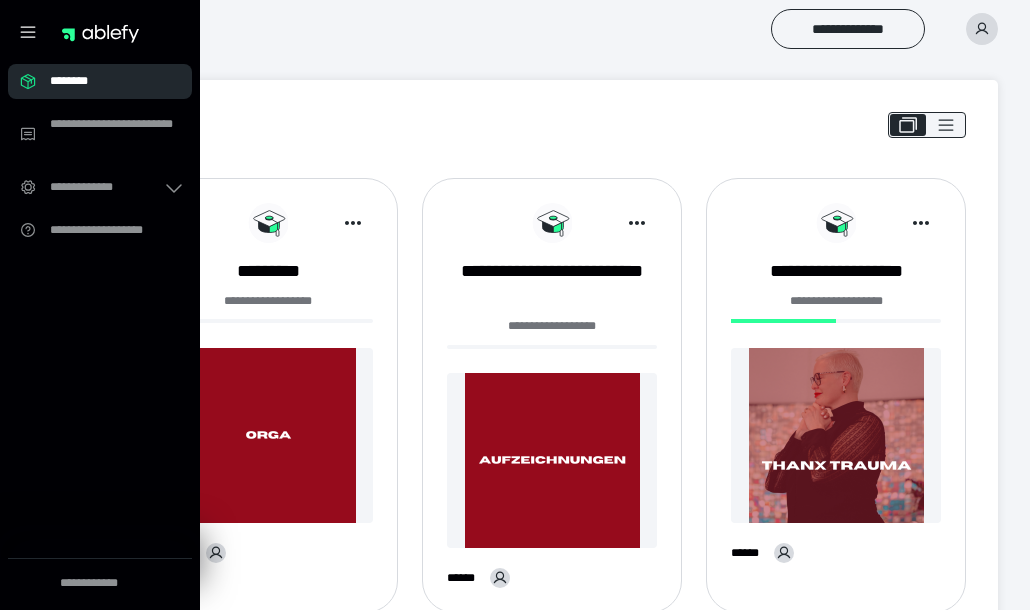click on "********" at bounding box center [106, 81] 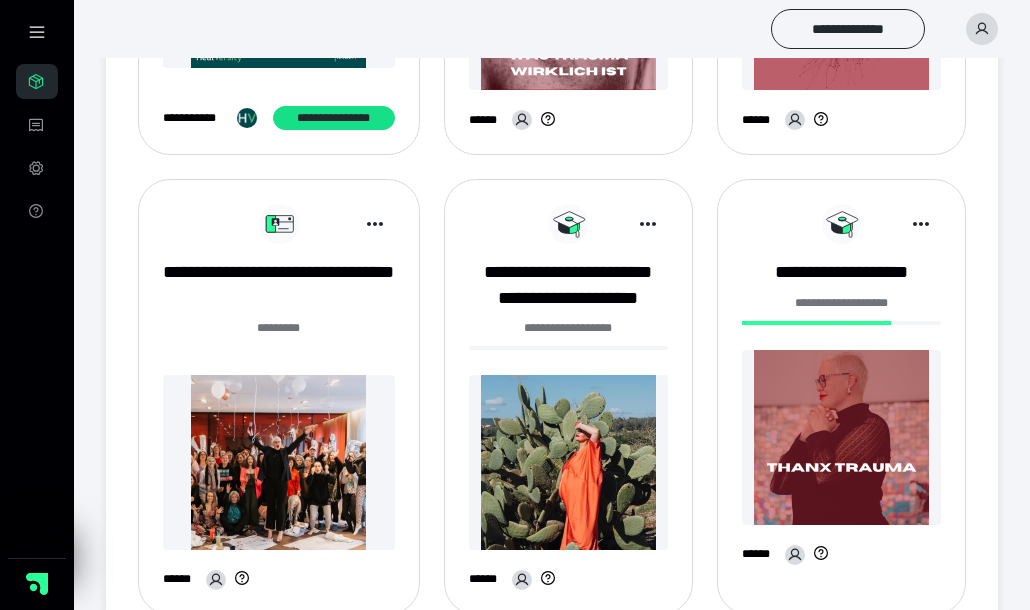 scroll, scrollTop: 543, scrollLeft: 0, axis: vertical 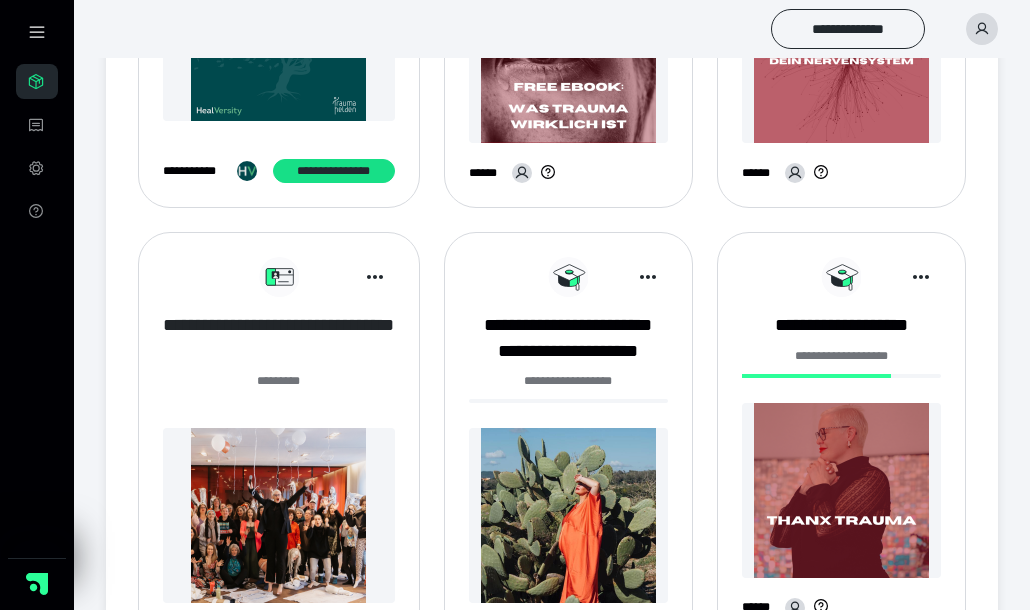 click on "**********" at bounding box center [279, 338] 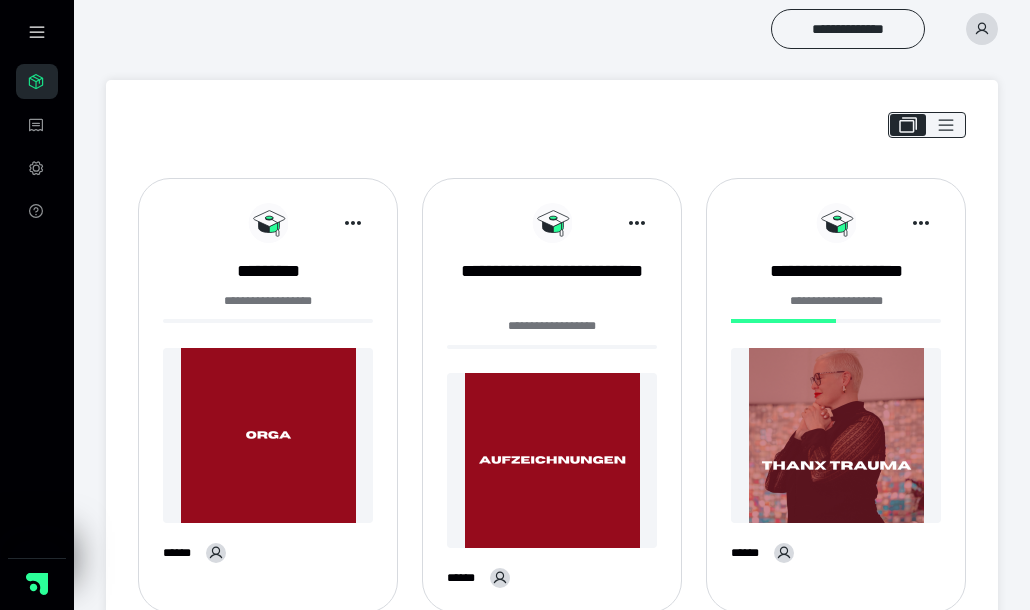 scroll, scrollTop: 0, scrollLeft: 0, axis: both 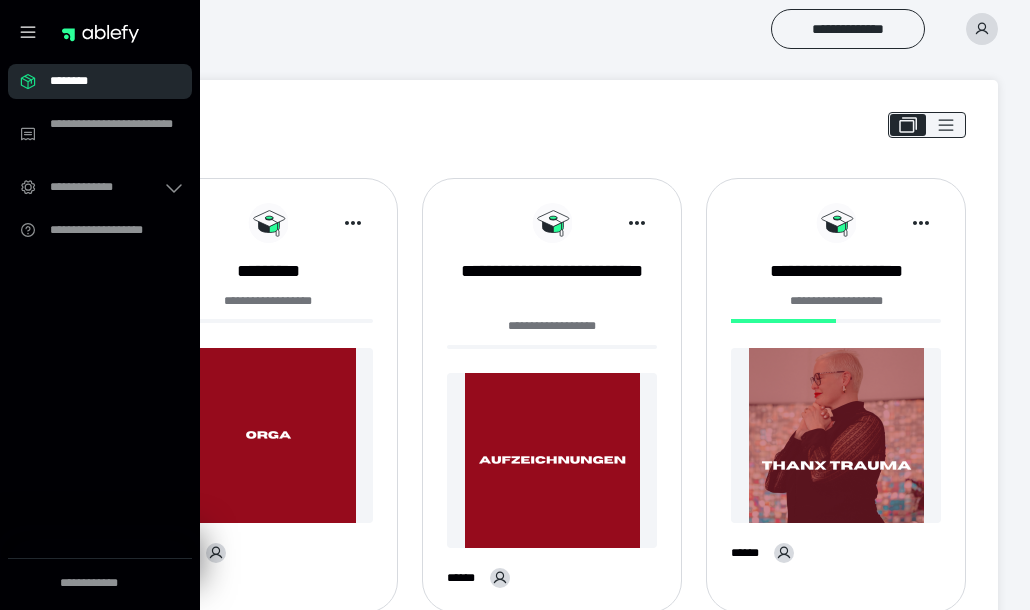 click on "********" at bounding box center [100, 81] 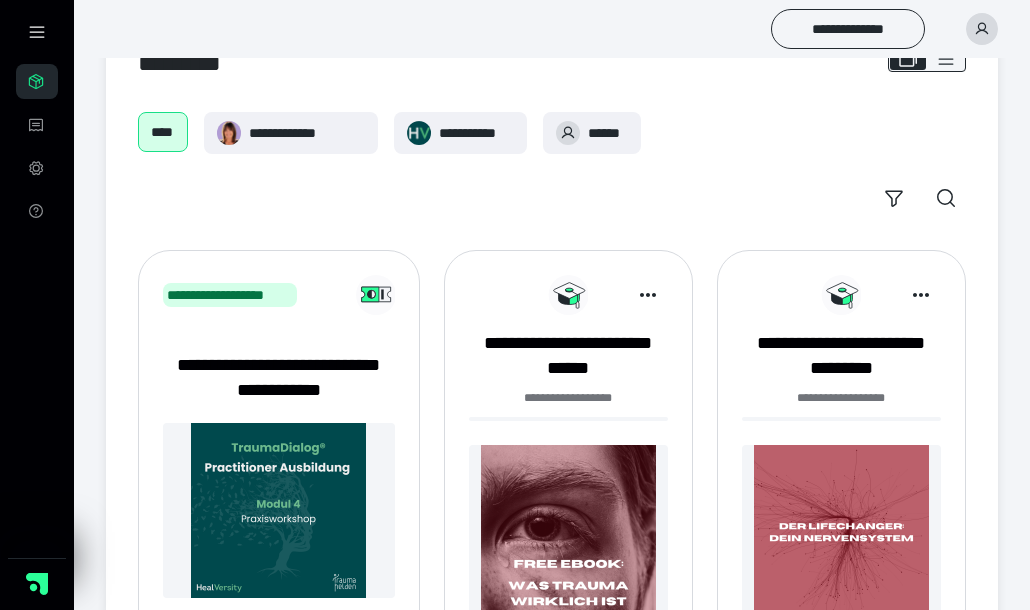scroll, scrollTop: 81, scrollLeft: 0, axis: vertical 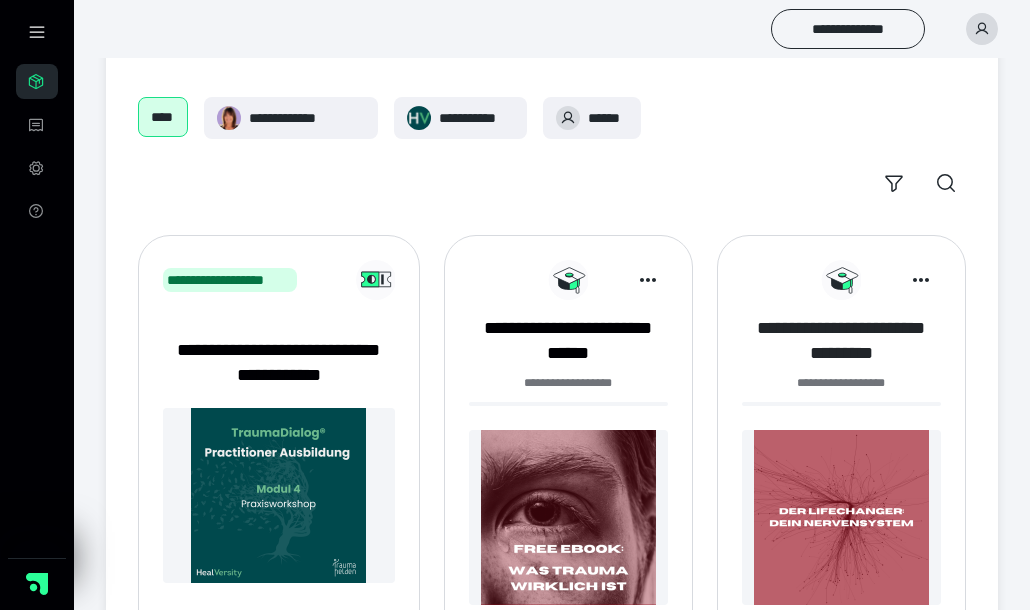 click on "**********" at bounding box center (841, 341) 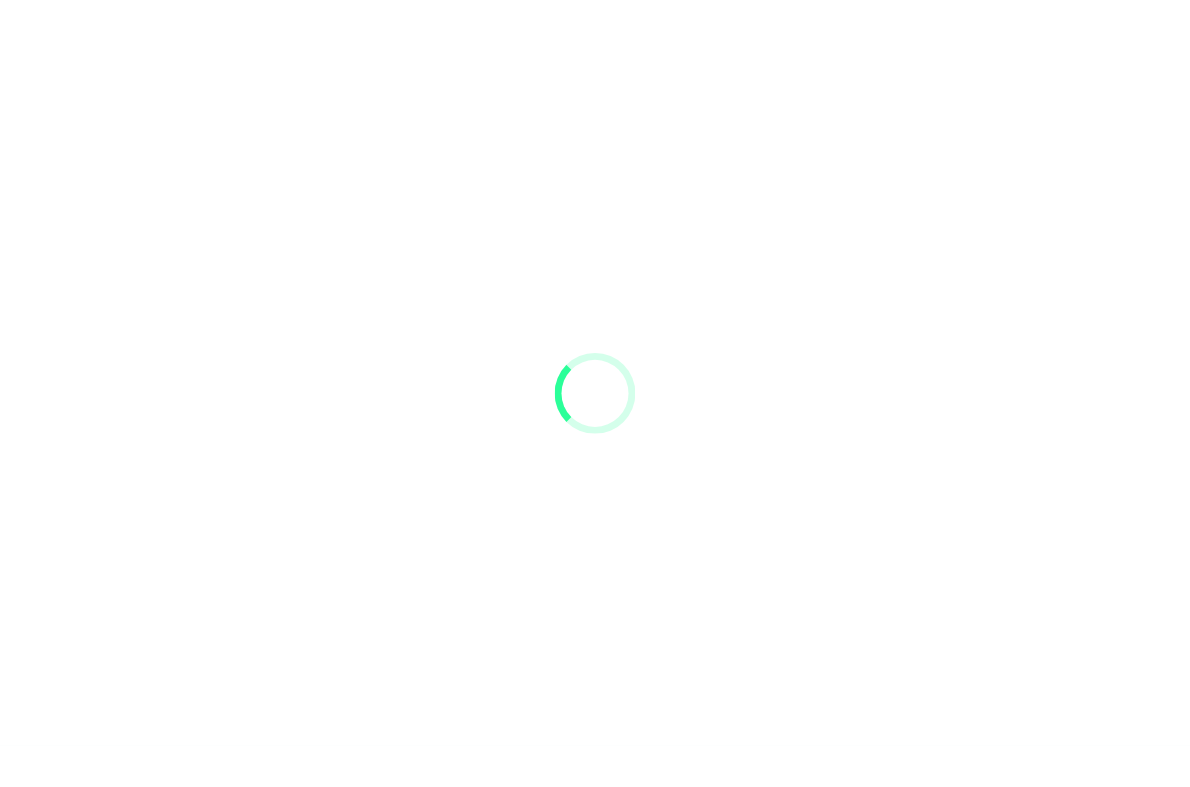 scroll, scrollTop: 0, scrollLeft: 0, axis: both 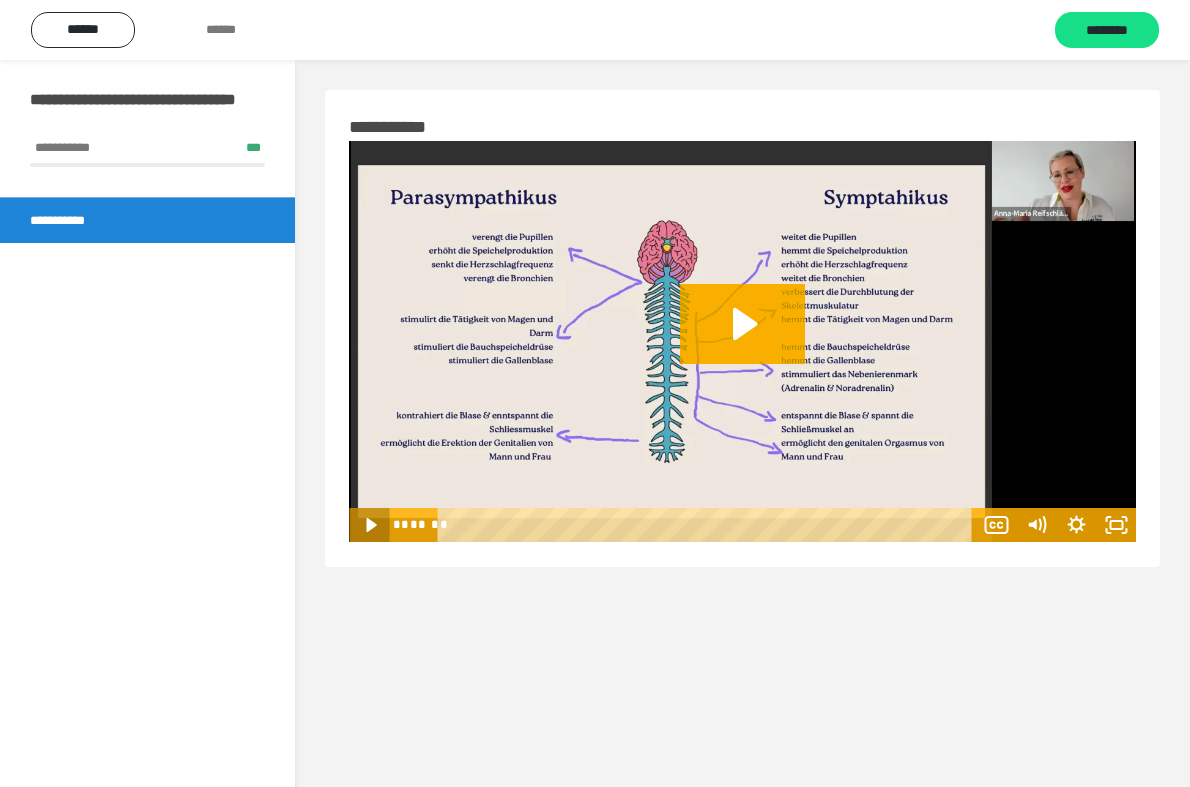 click 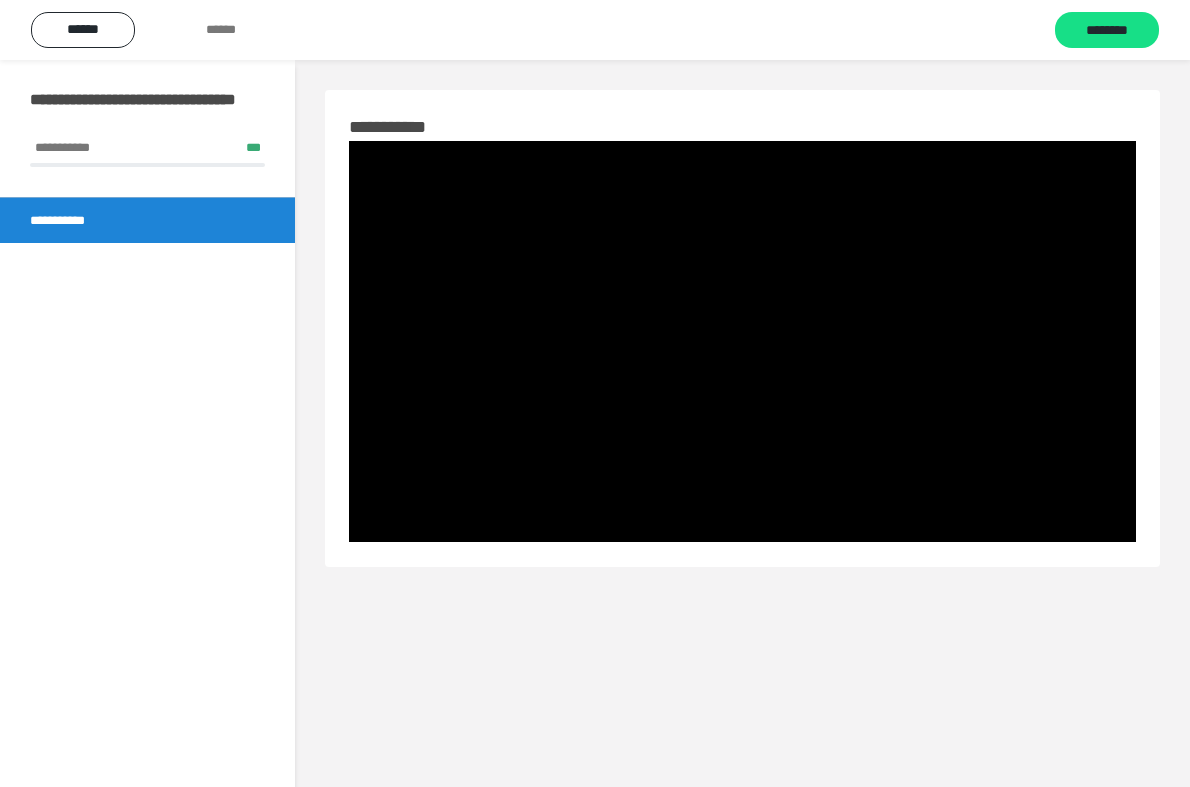 click on "**********" at bounding box center [147, 220] 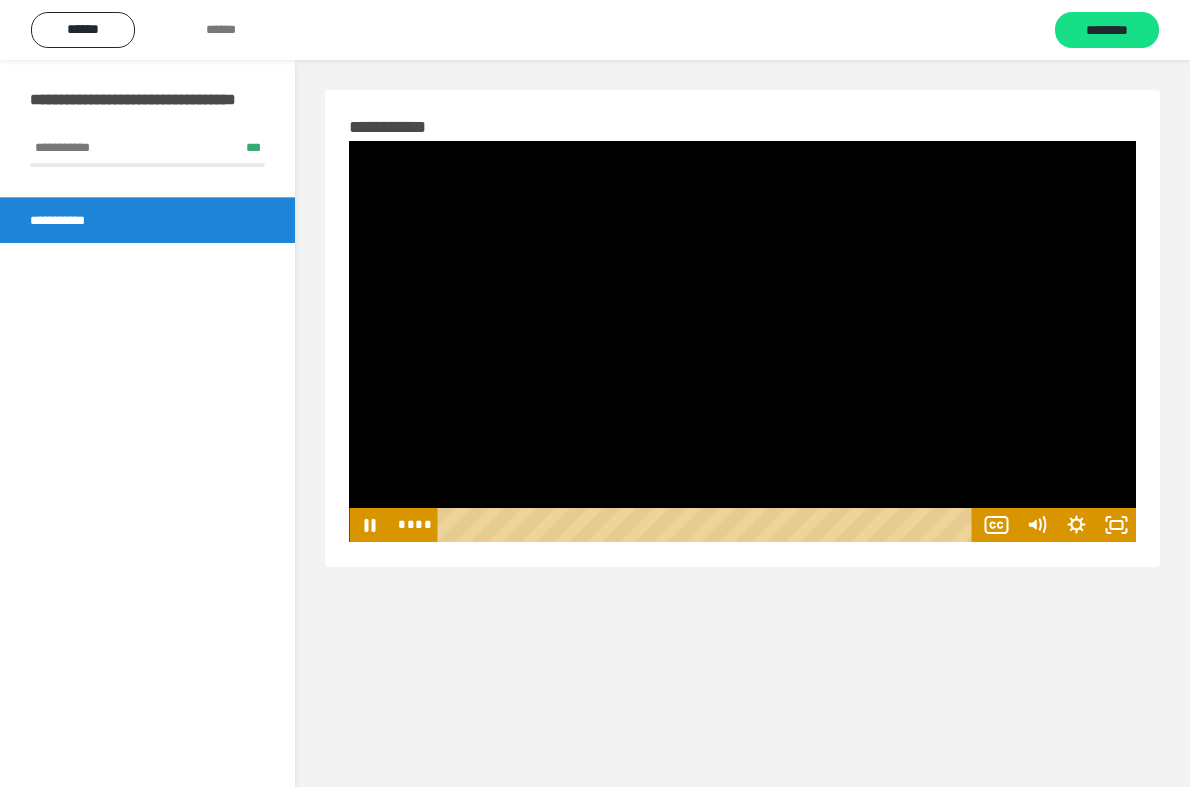 click at bounding box center (742, 341) 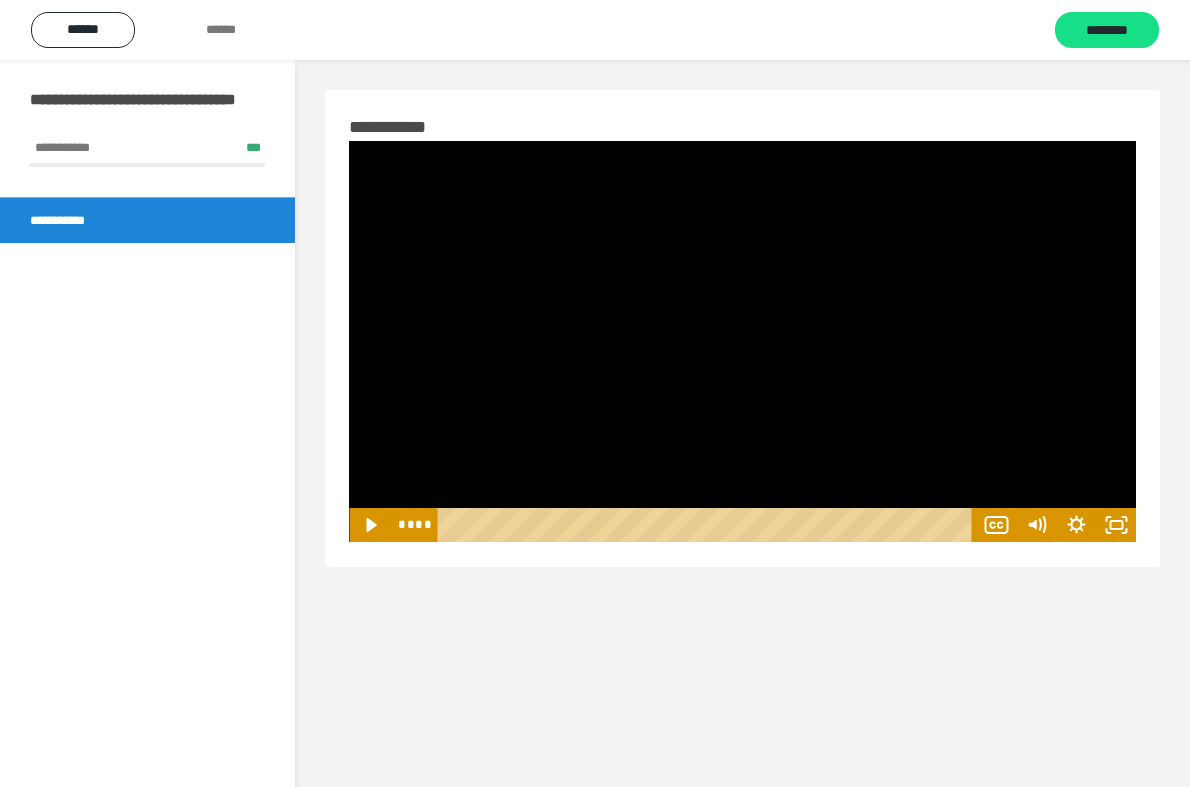 click at bounding box center [742, 341] 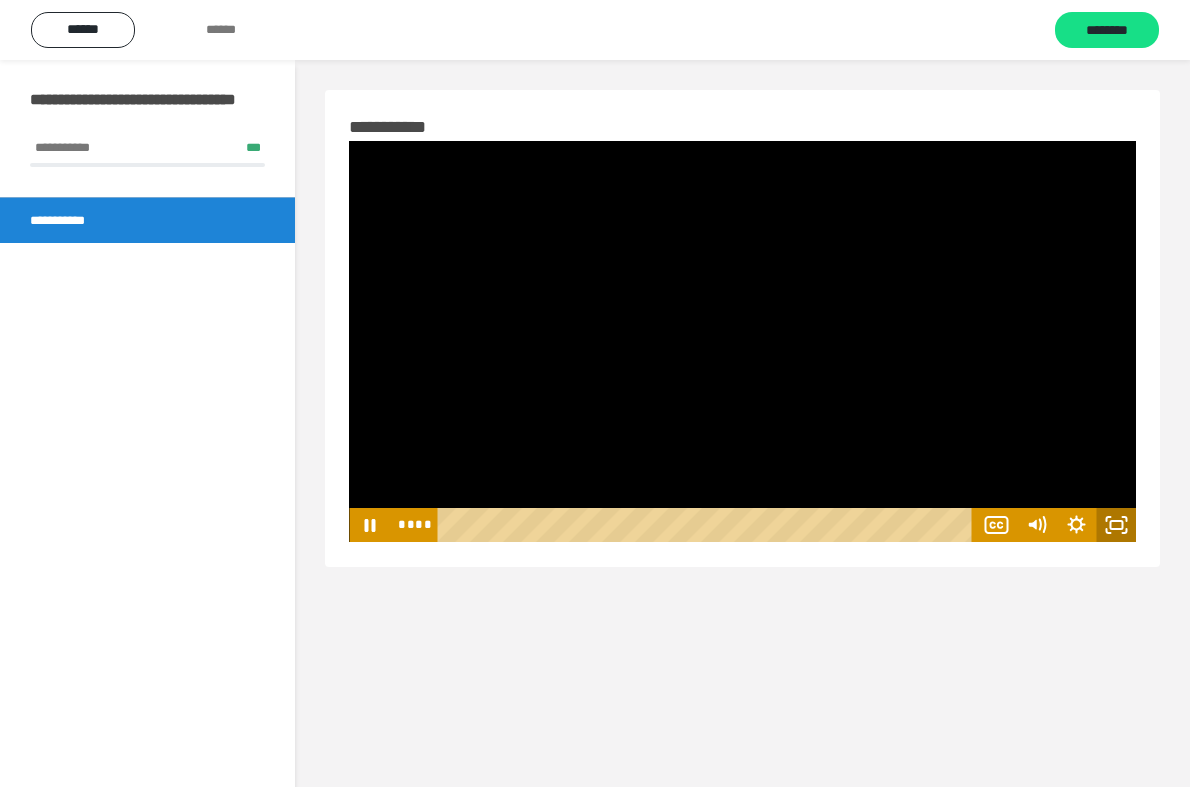 click 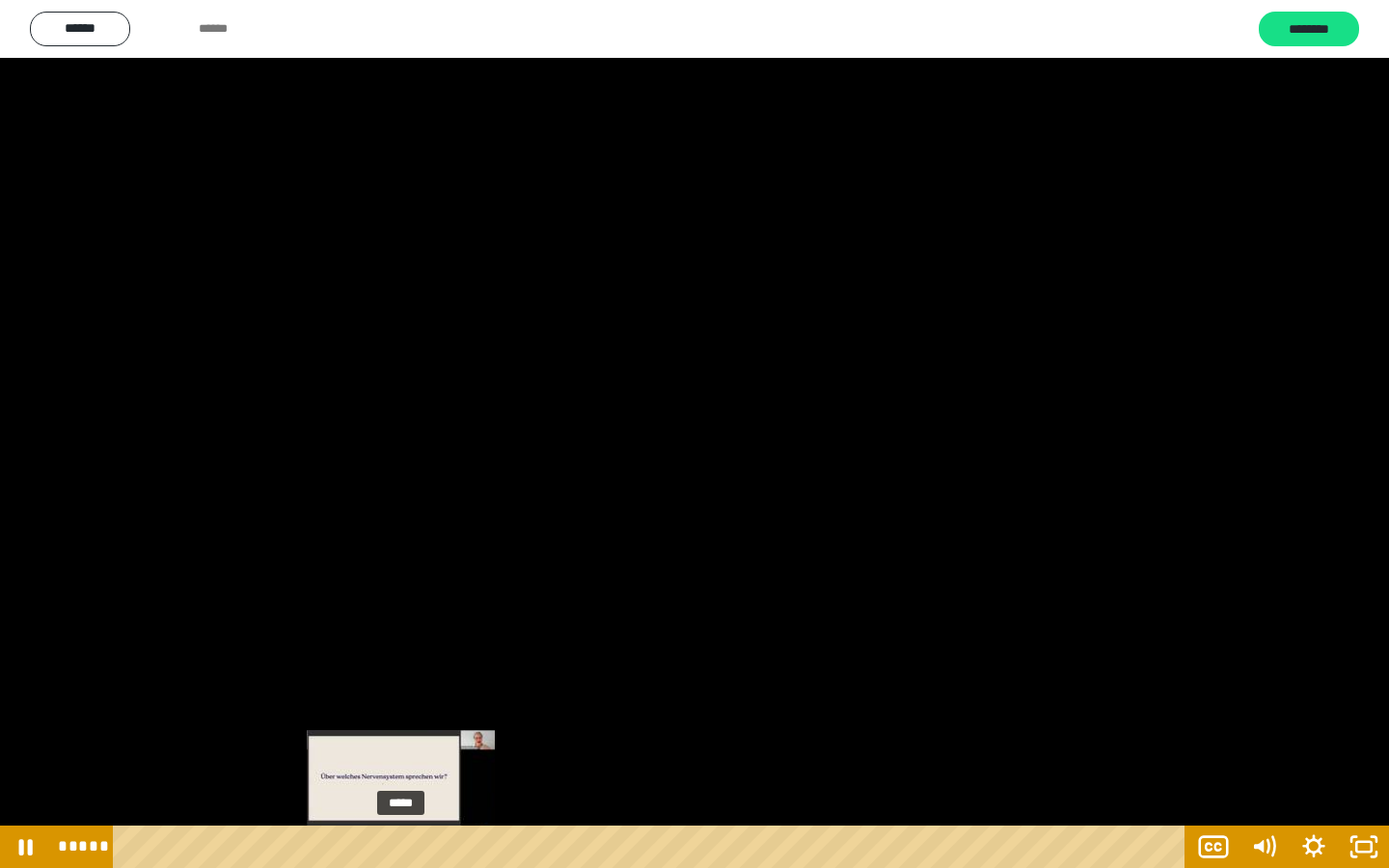 drag, startPoint x: 386, startPoint y: 845, endPoint x: 401, endPoint y: 845, distance: 15 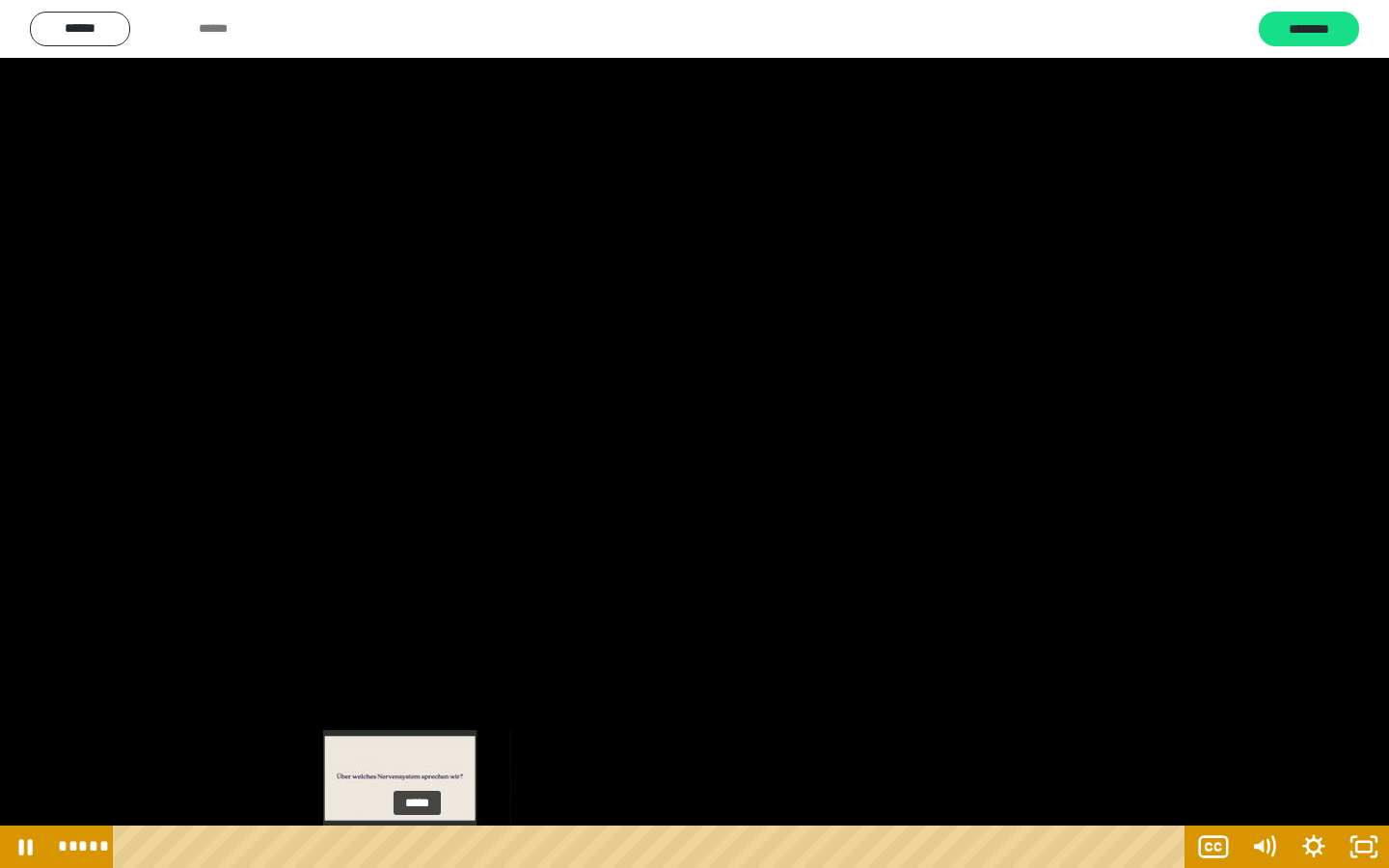 drag, startPoint x: 401, startPoint y: 845, endPoint x: 418, endPoint y: 845, distance: 17 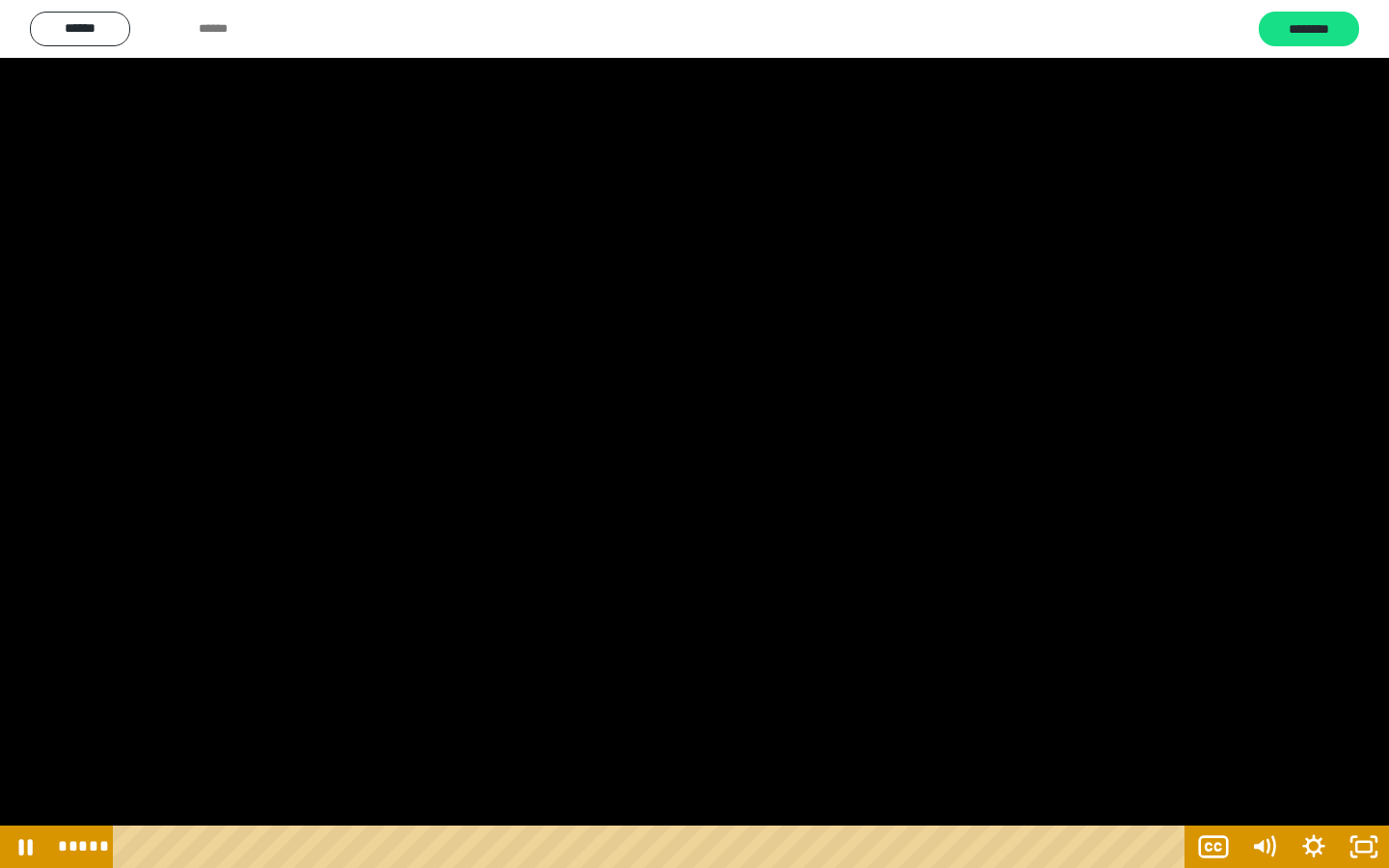 click at bounding box center [694, 434] 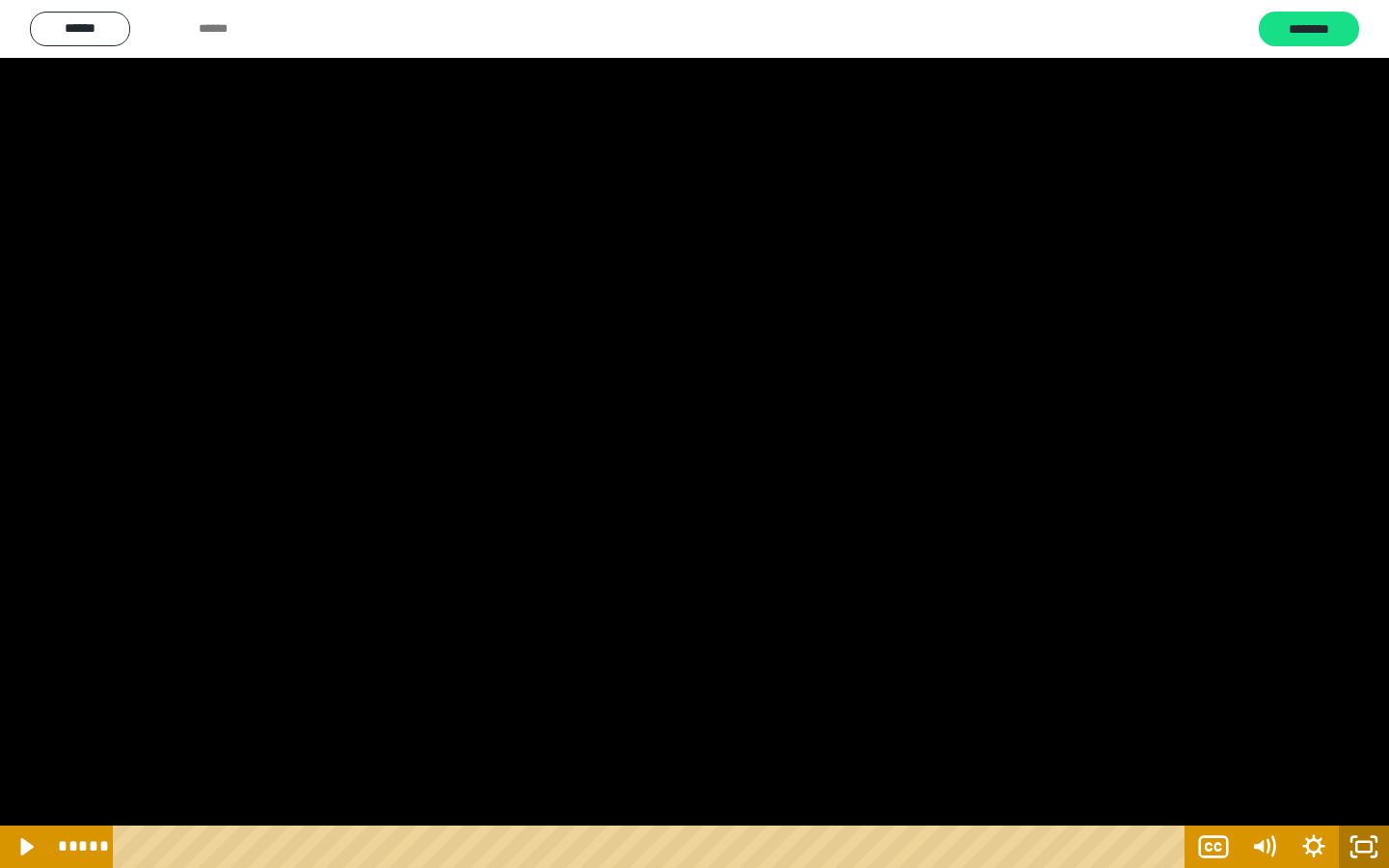click 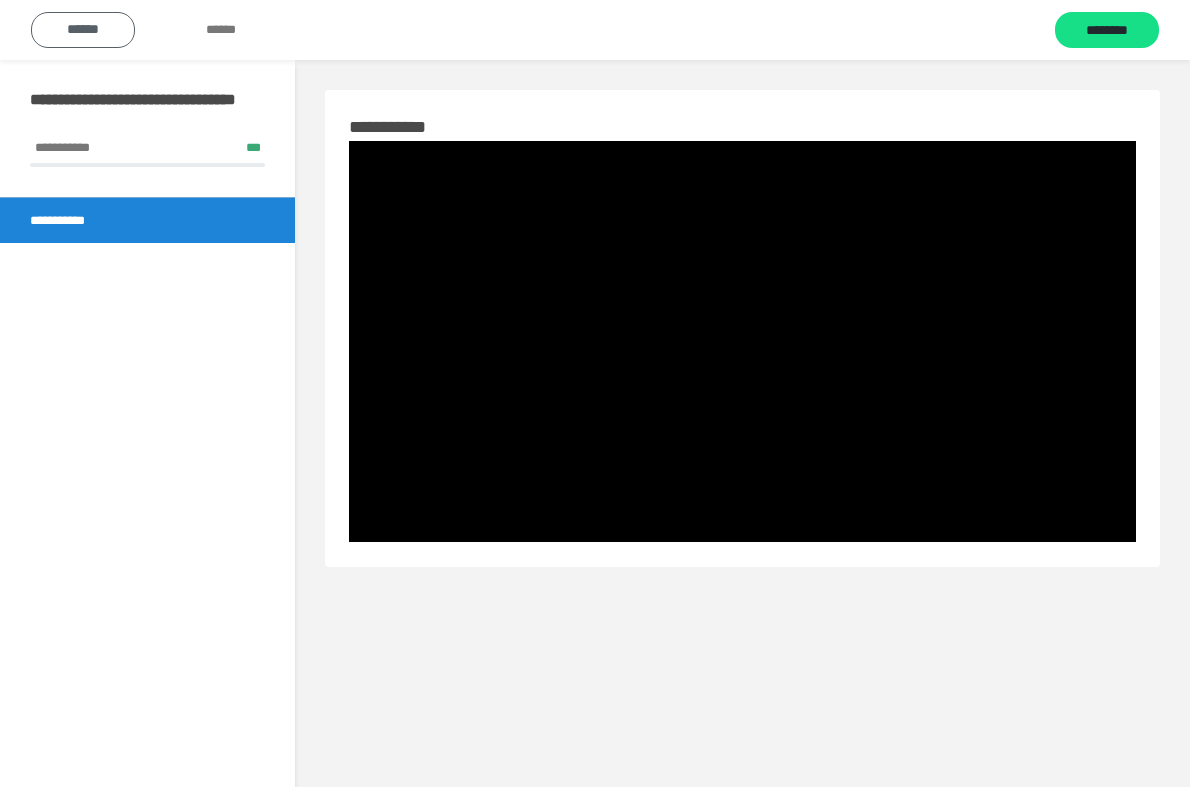 click on "******" at bounding box center [83, 30] 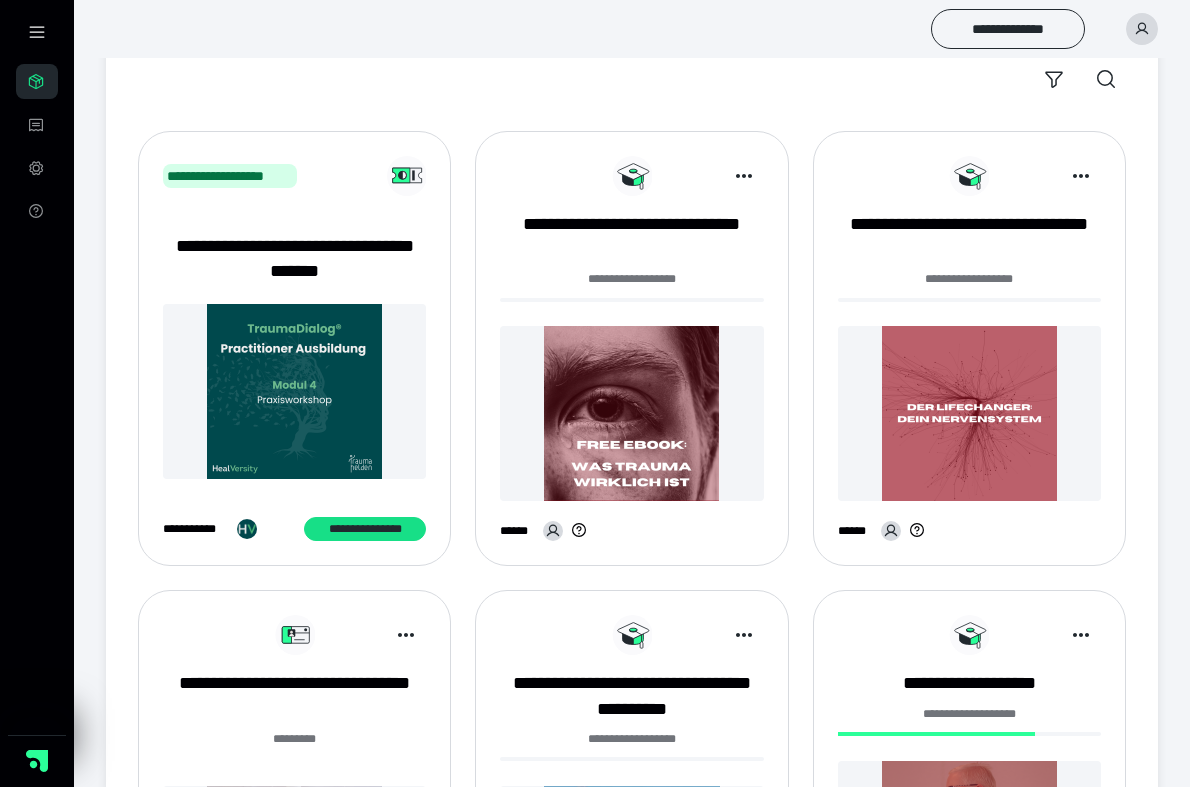 scroll, scrollTop: 188, scrollLeft: 0, axis: vertical 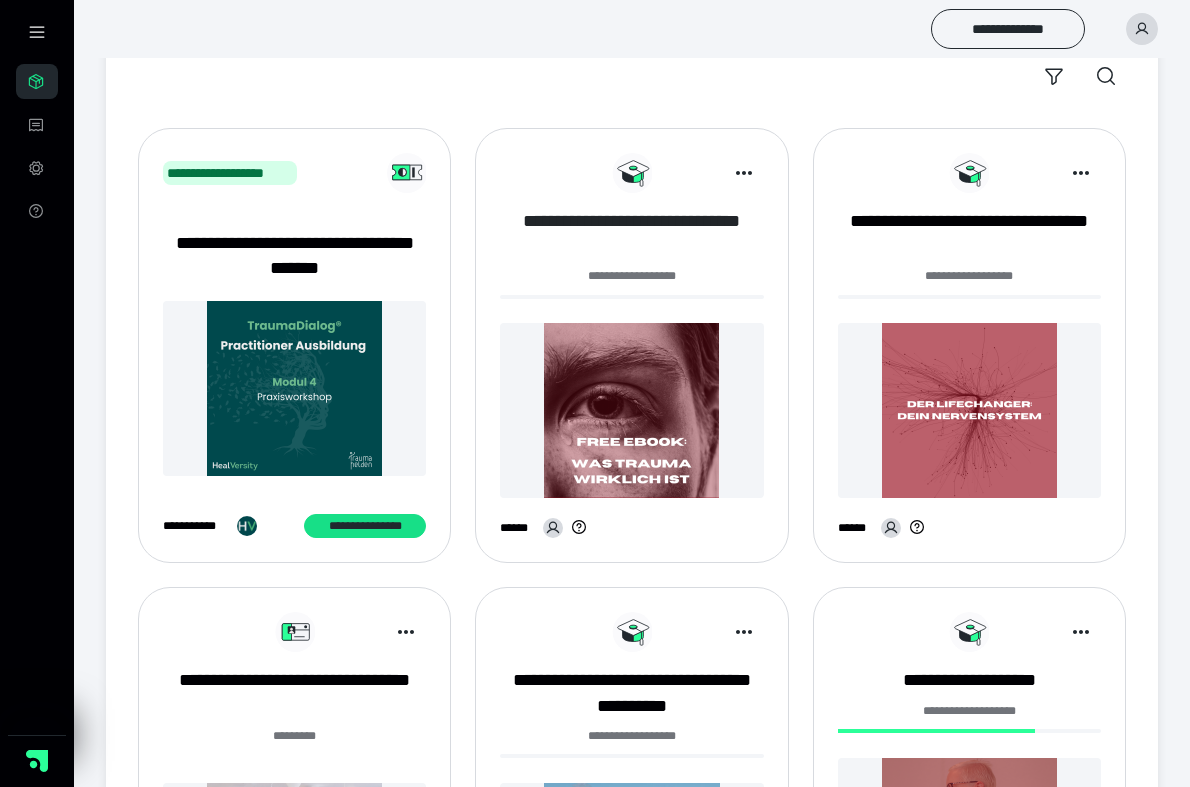 click on "**********" at bounding box center (631, 234) 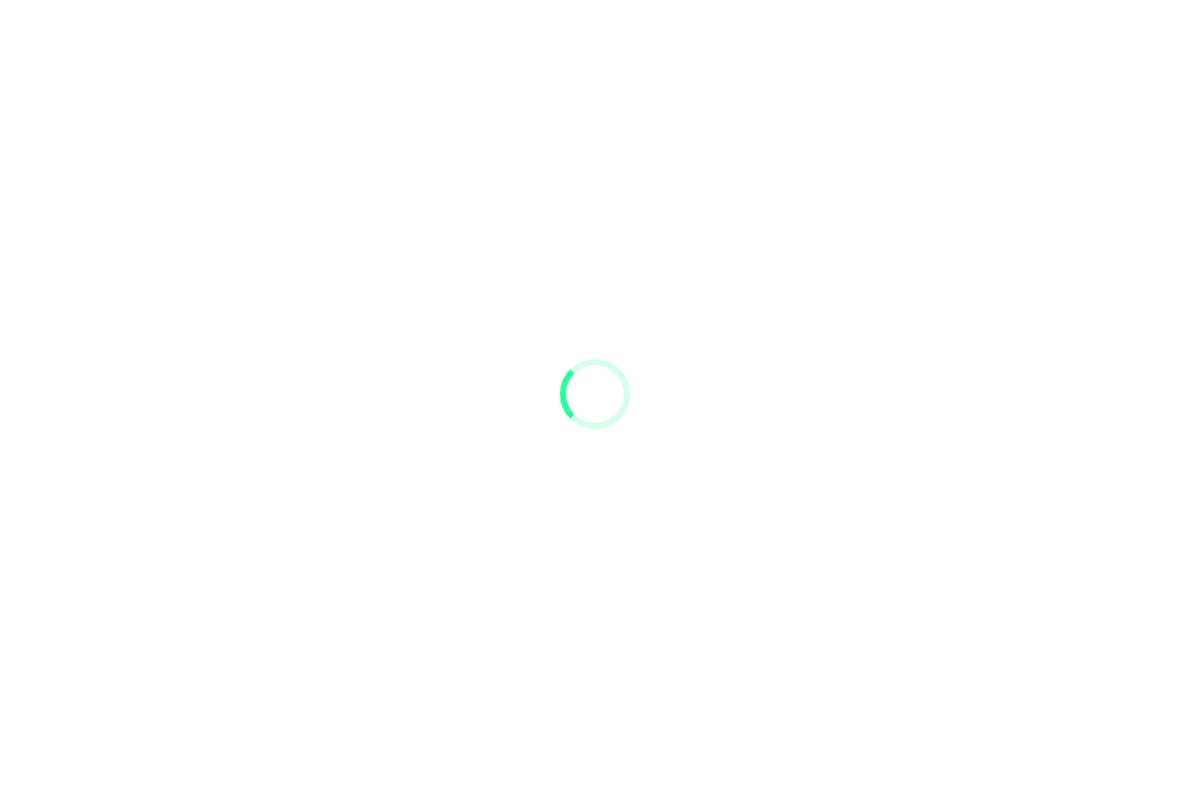 scroll, scrollTop: 0, scrollLeft: 0, axis: both 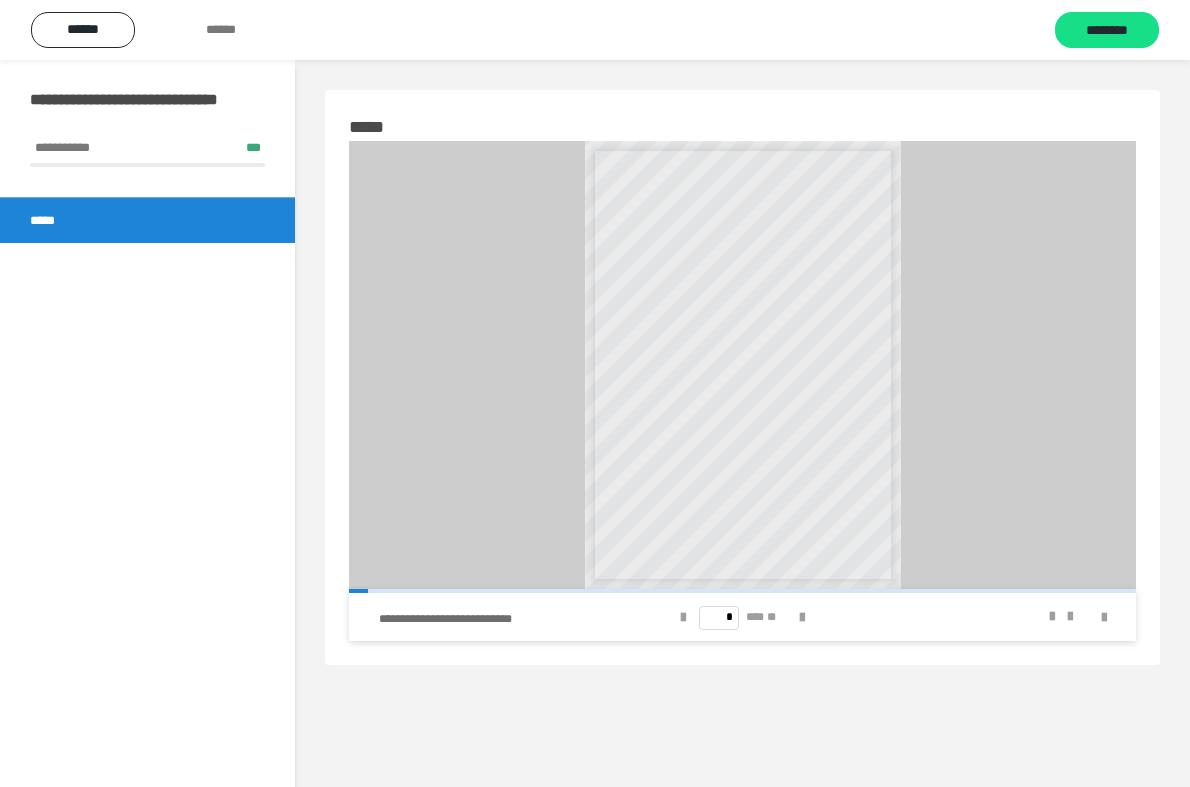 click on "**********" at bounding box center (463, 619) 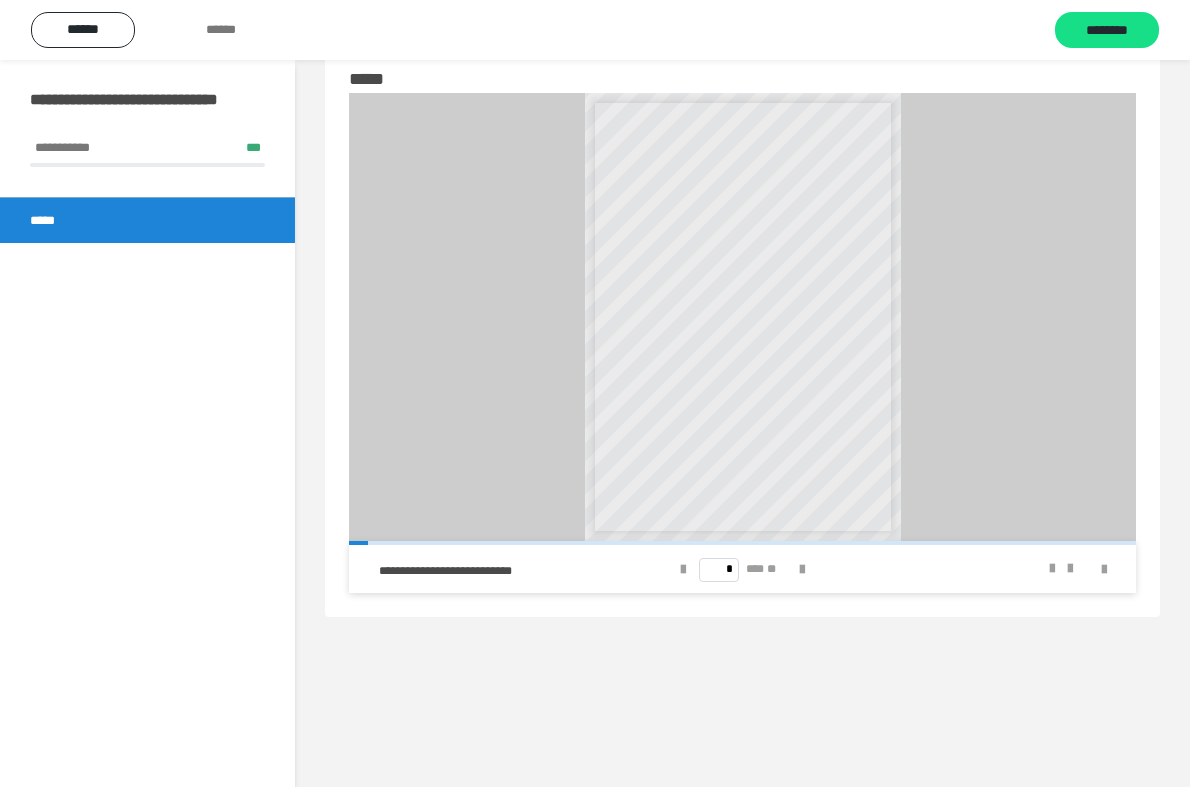 scroll, scrollTop: 60, scrollLeft: 0, axis: vertical 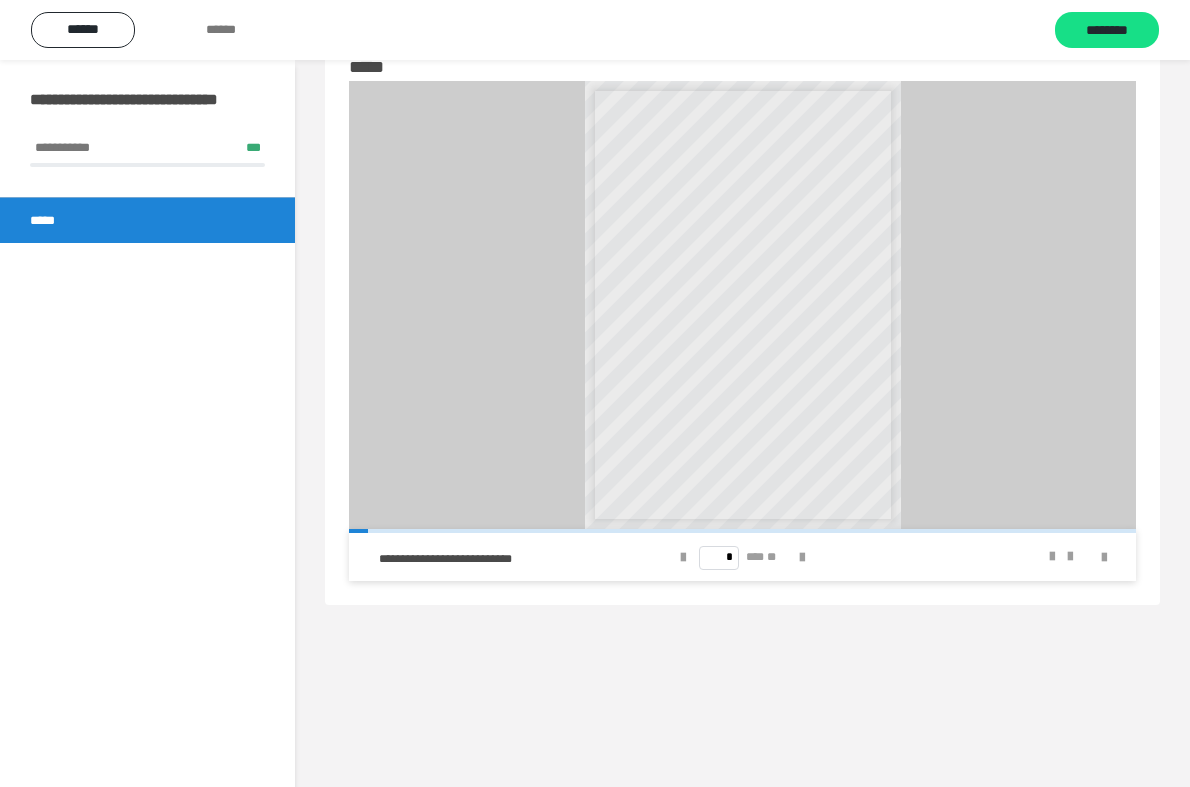 click on "* *** **" at bounding box center (743, 557) 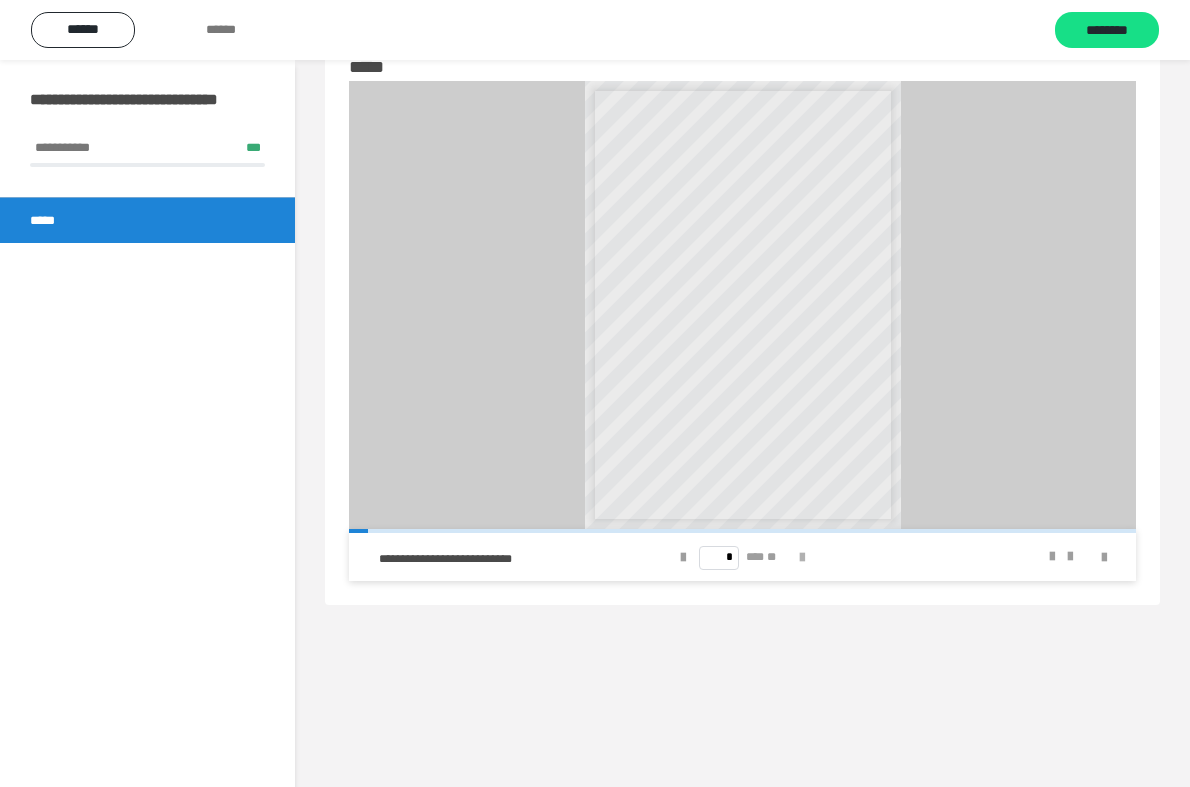 click at bounding box center (802, 558) 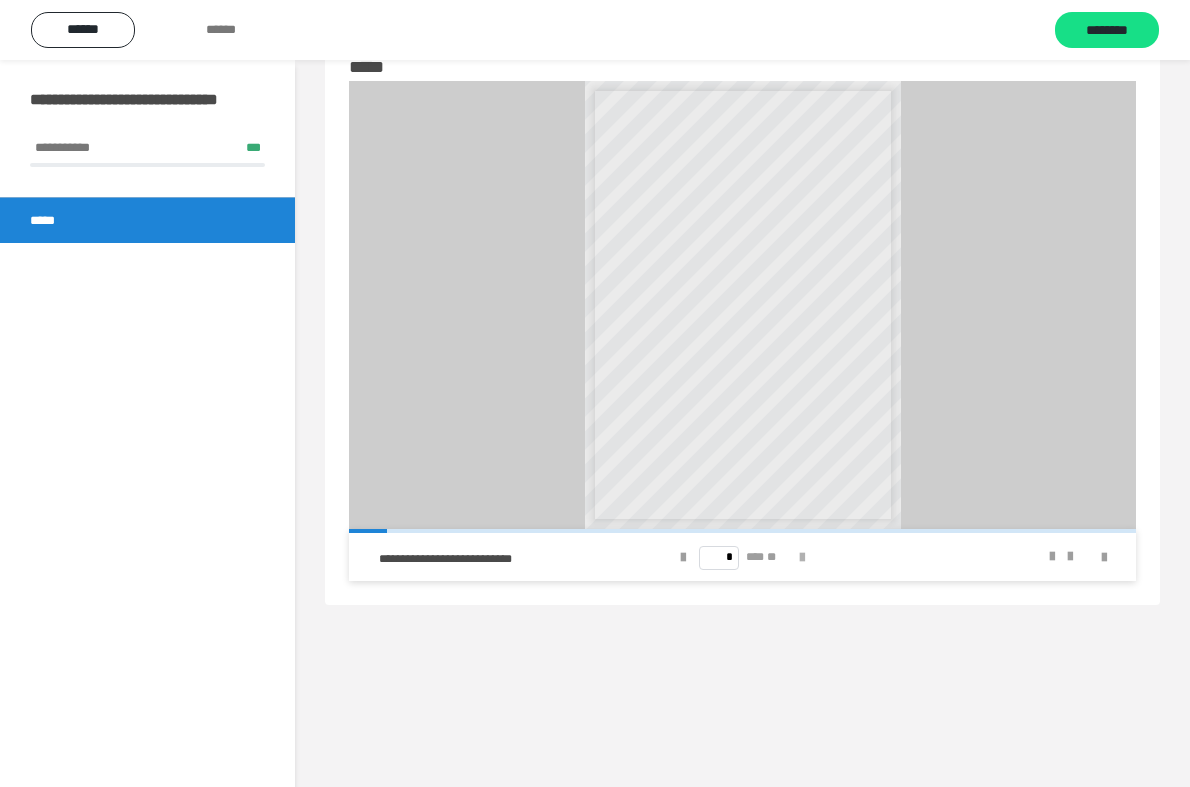 click at bounding box center (802, 558) 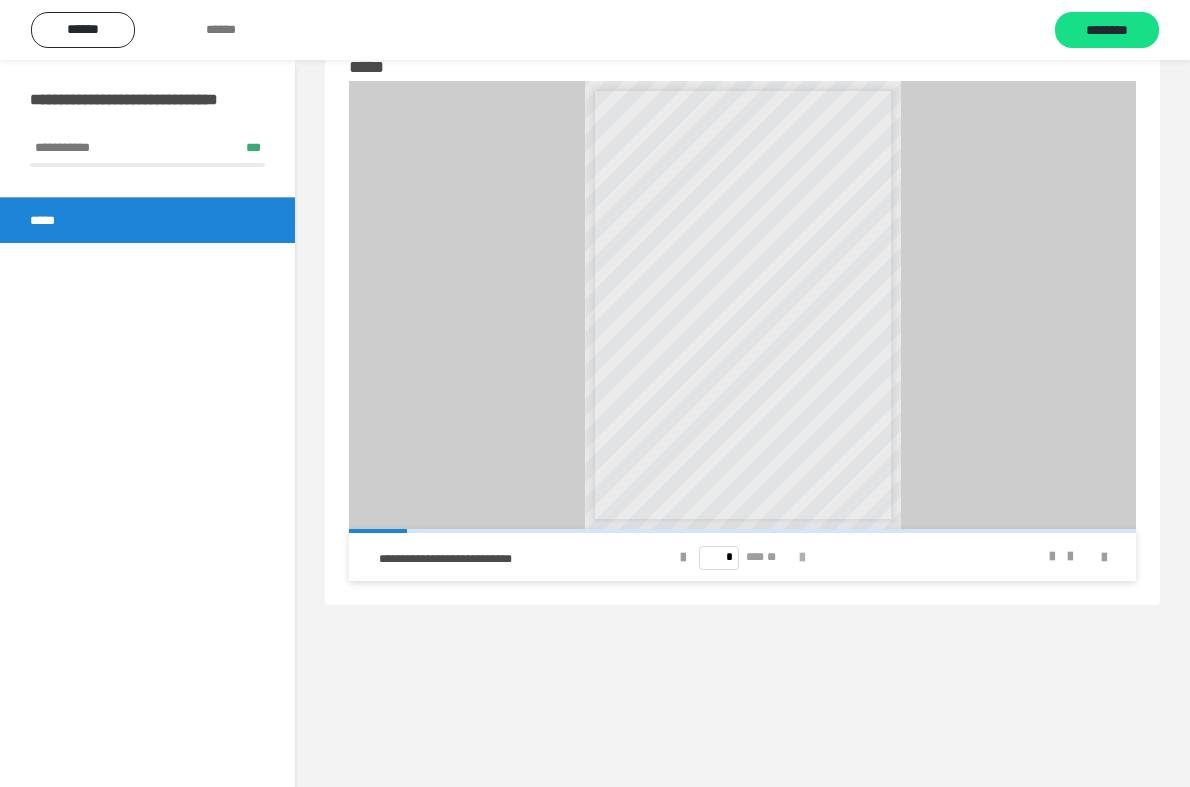 click at bounding box center (802, 558) 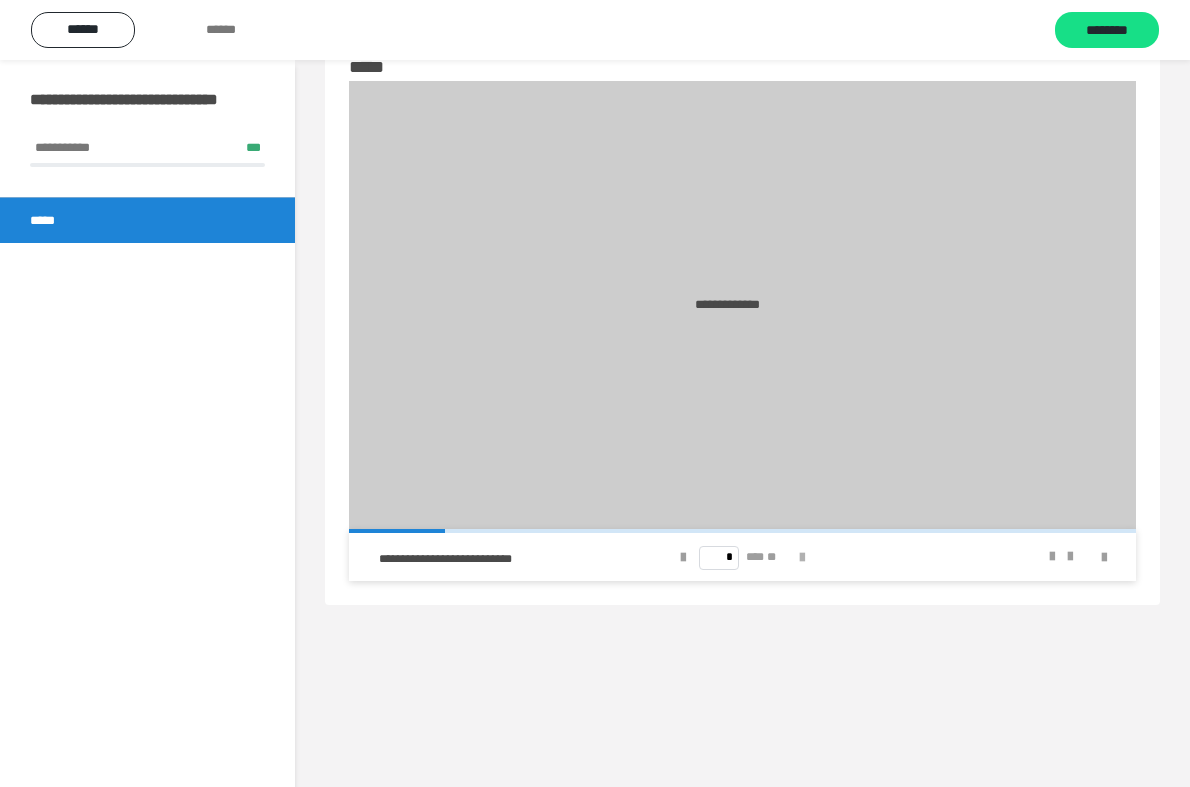 click at bounding box center (802, 558) 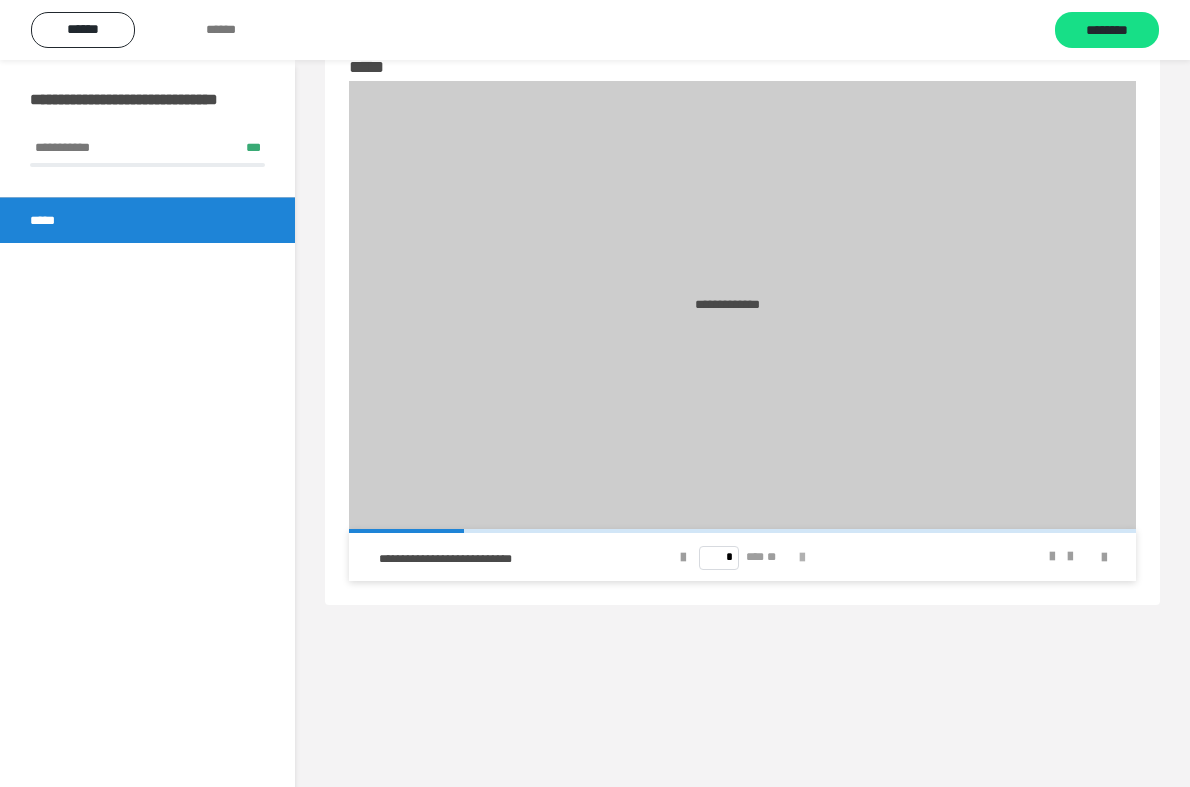 click at bounding box center [802, 558] 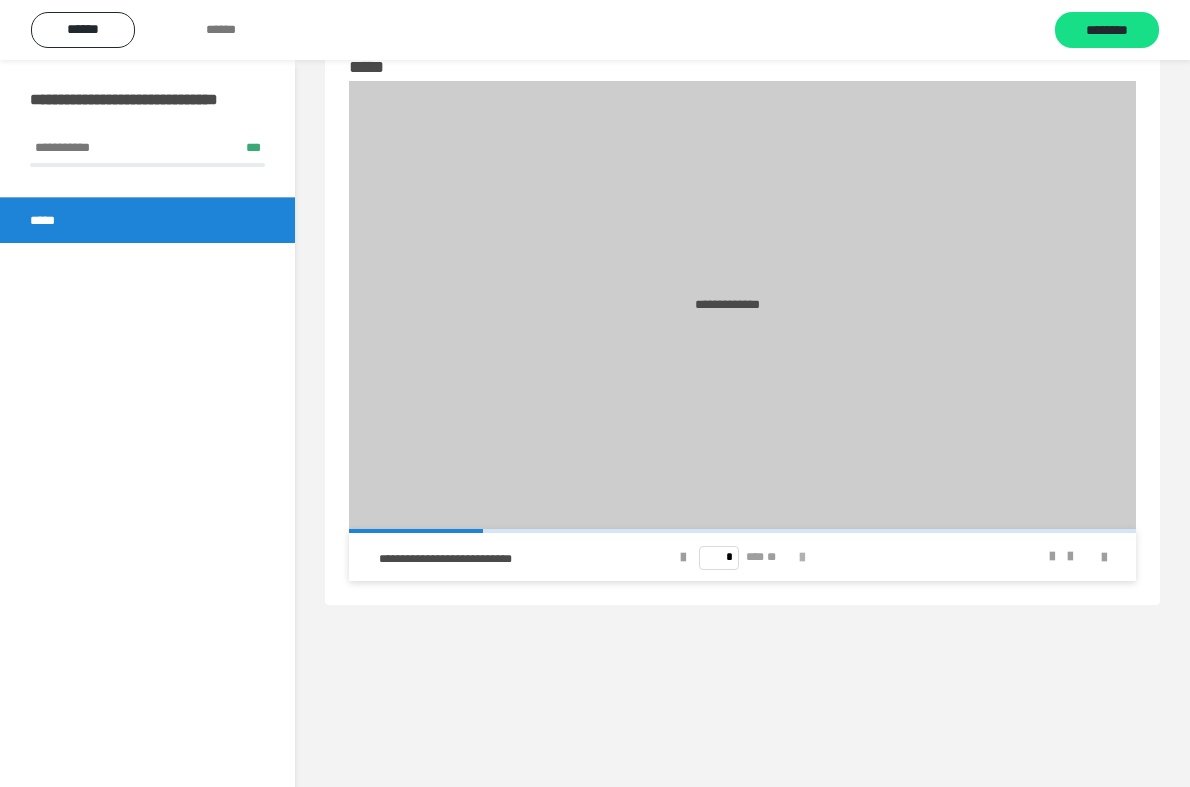 click at bounding box center (802, 558) 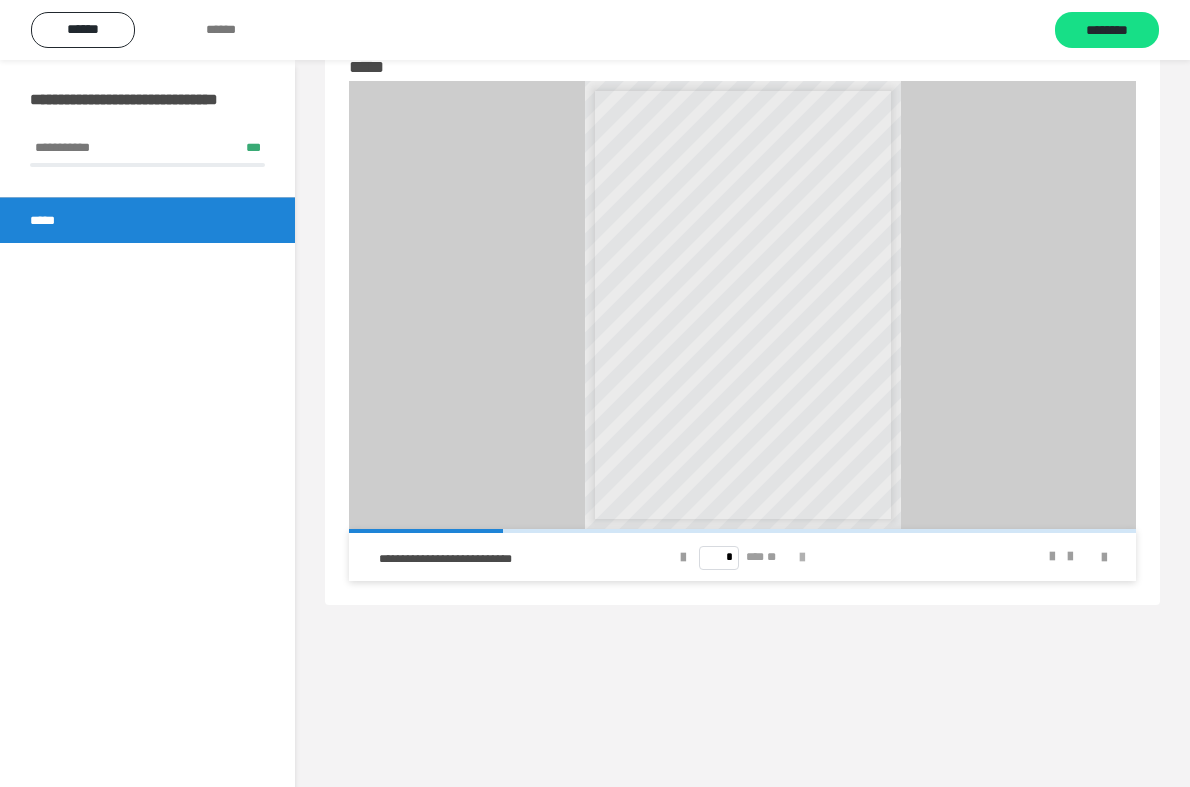 click at bounding box center (802, 558) 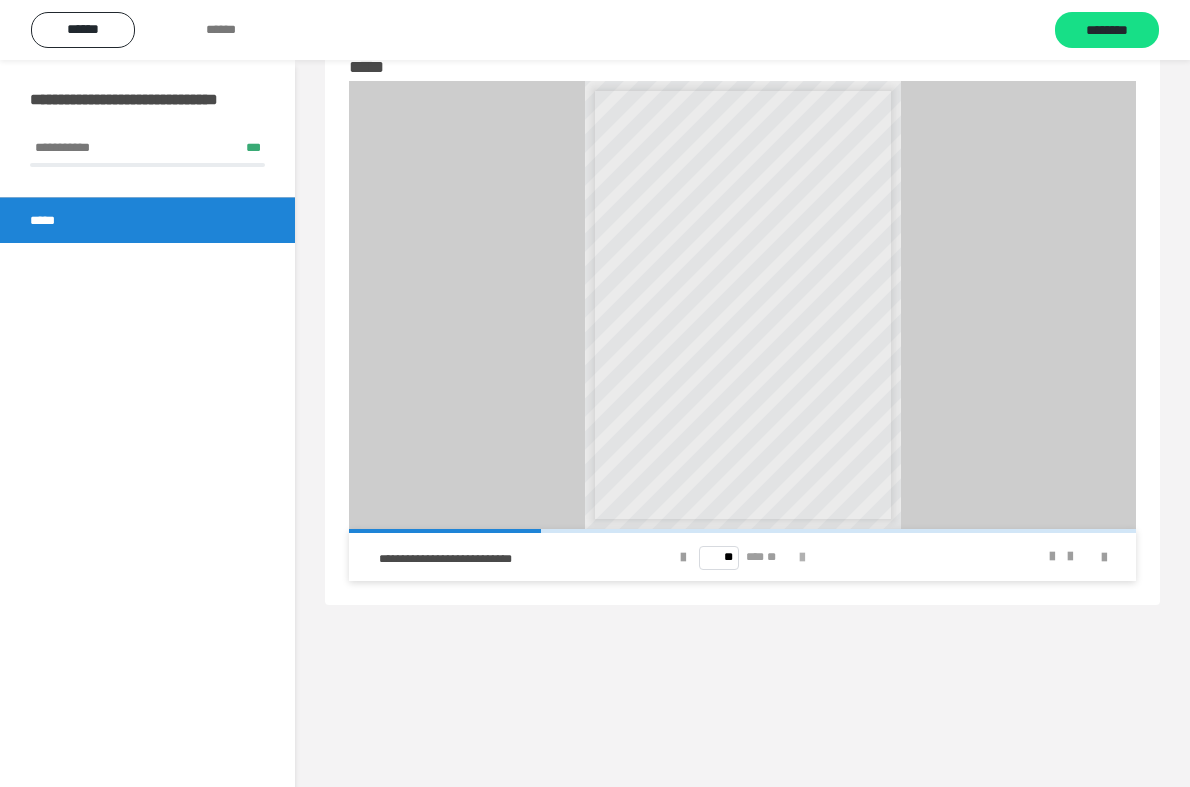 click at bounding box center (802, 558) 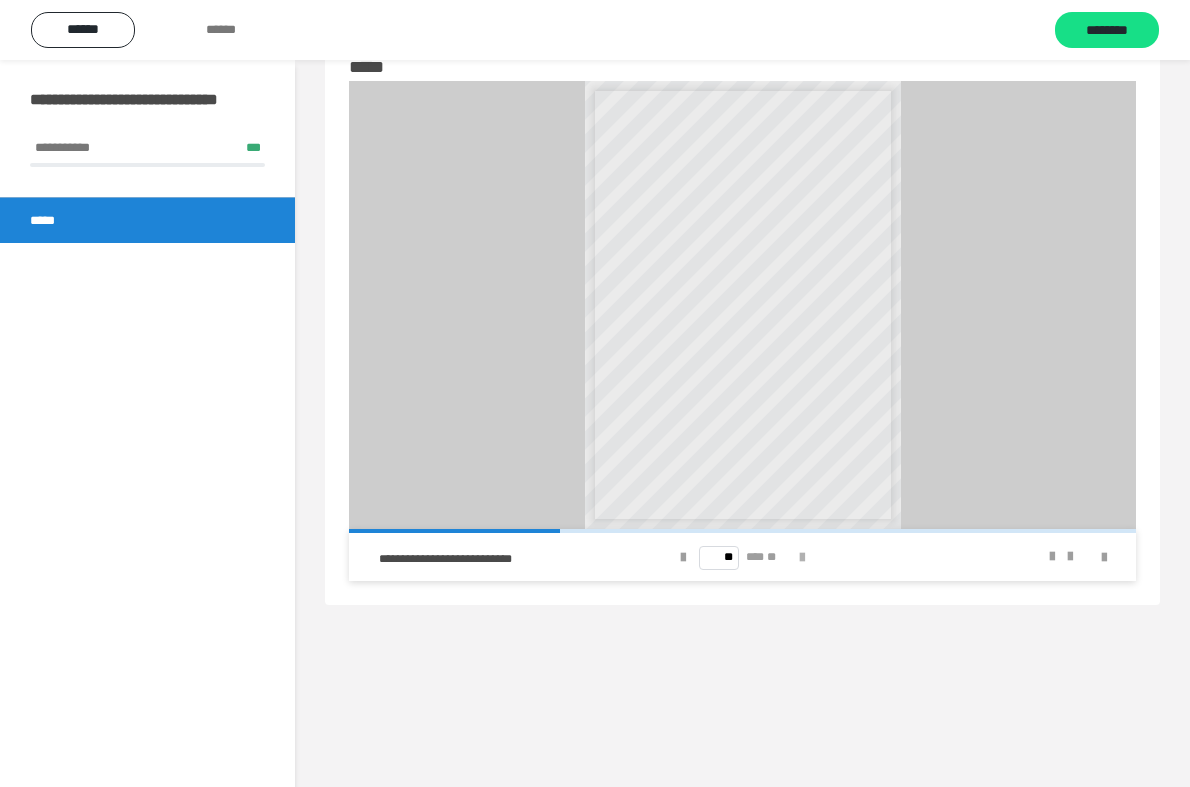 click at bounding box center (802, 558) 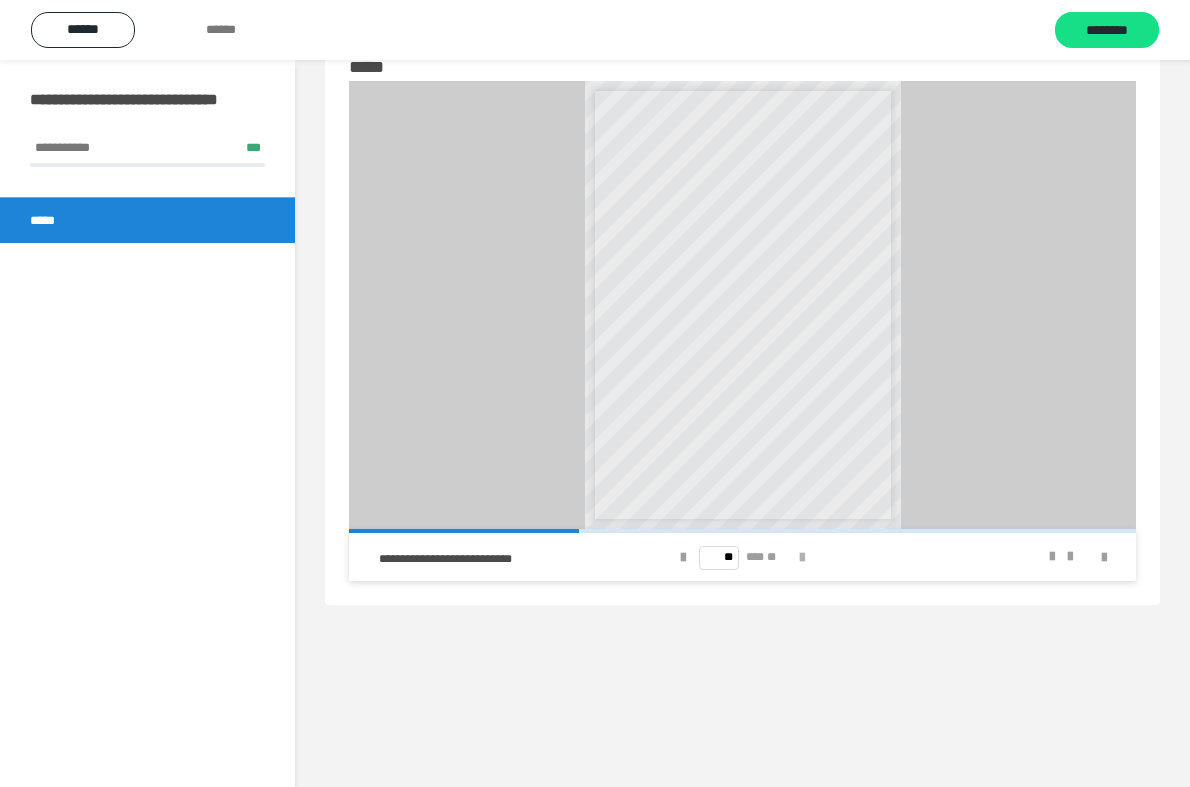 click at bounding box center (802, 558) 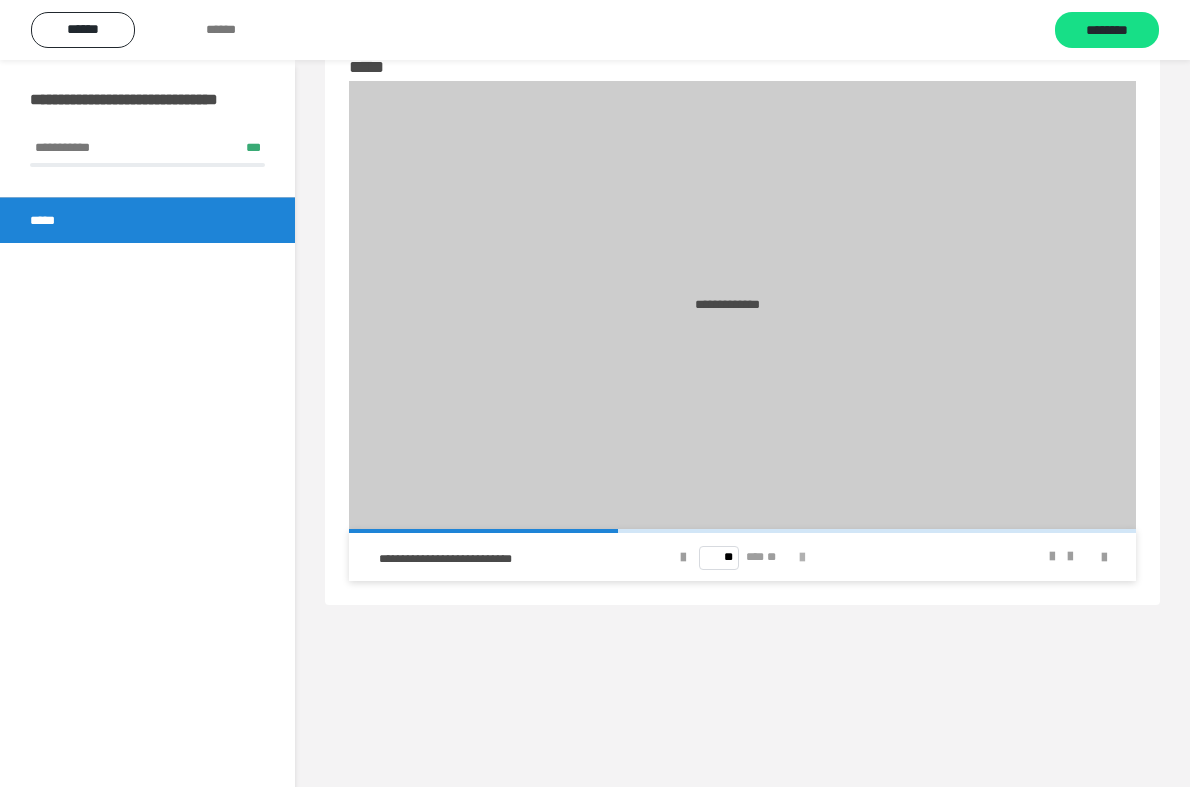 click at bounding box center (802, 558) 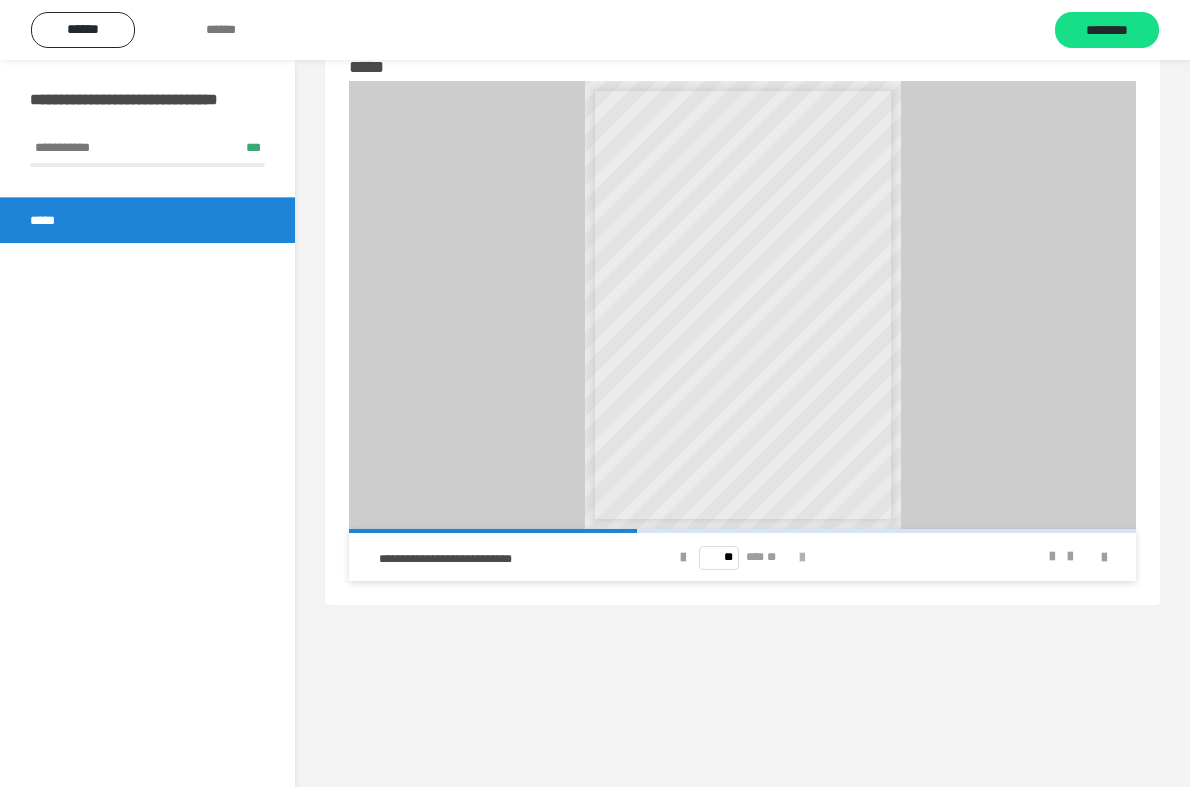 click at bounding box center (802, 558) 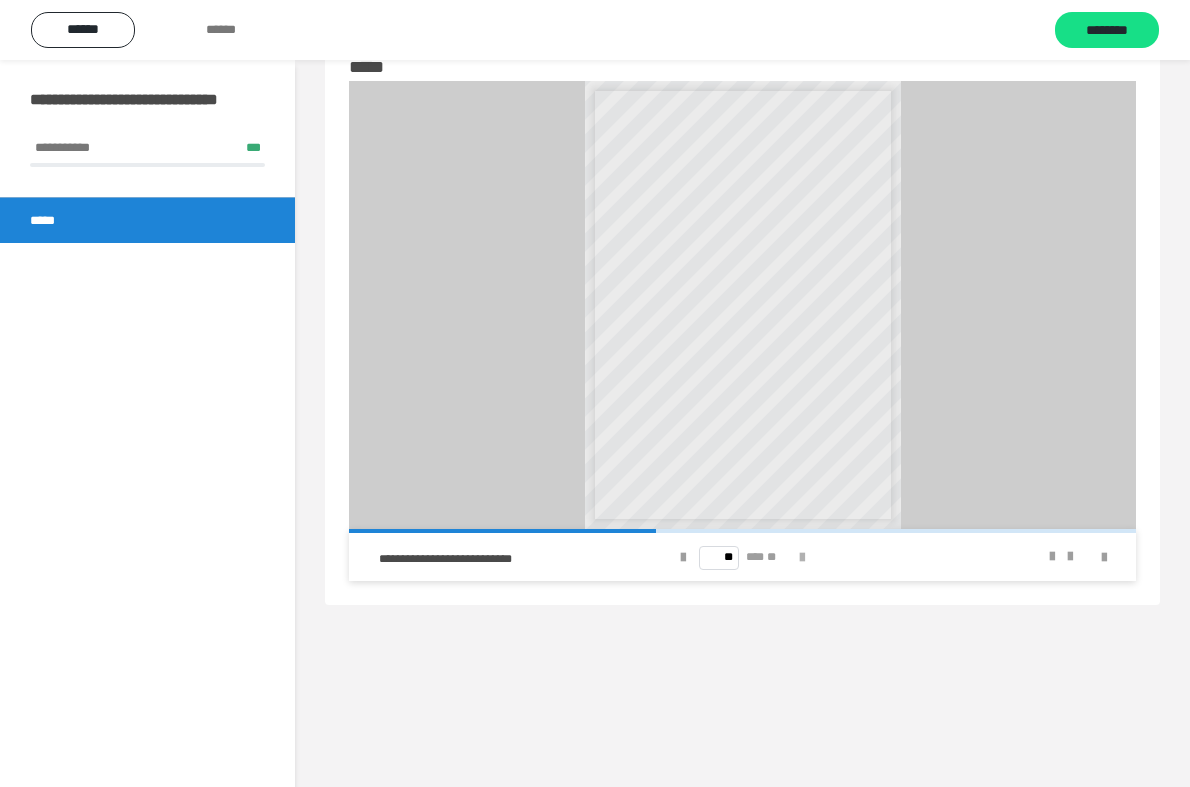 click at bounding box center (802, 558) 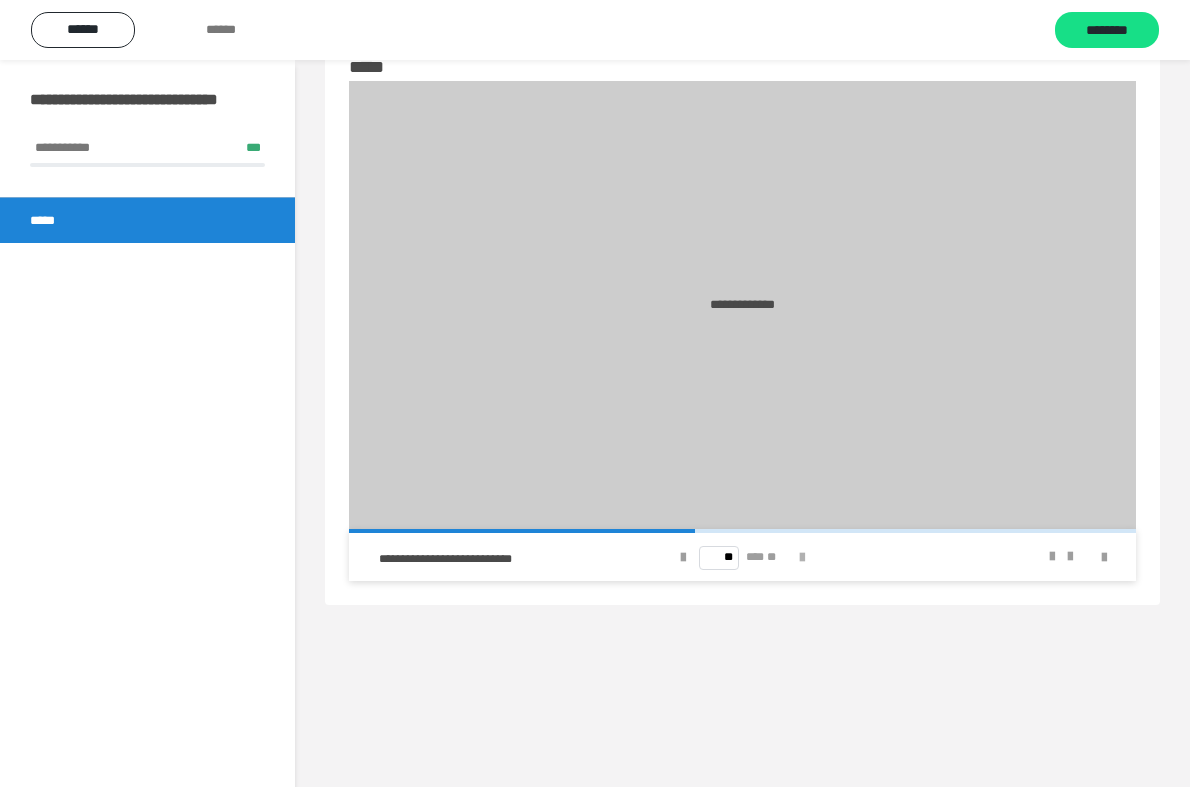 click at bounding box center (802, 558) 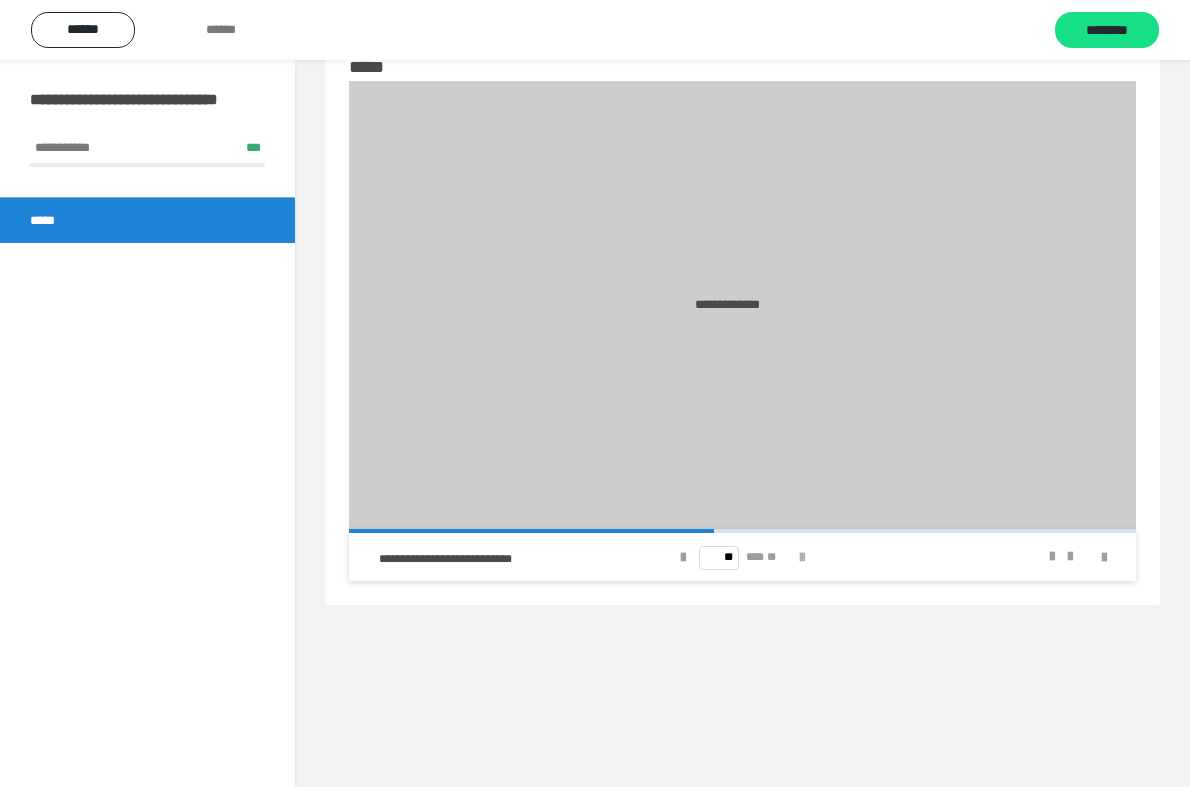 click at bounding box center (802, 558) 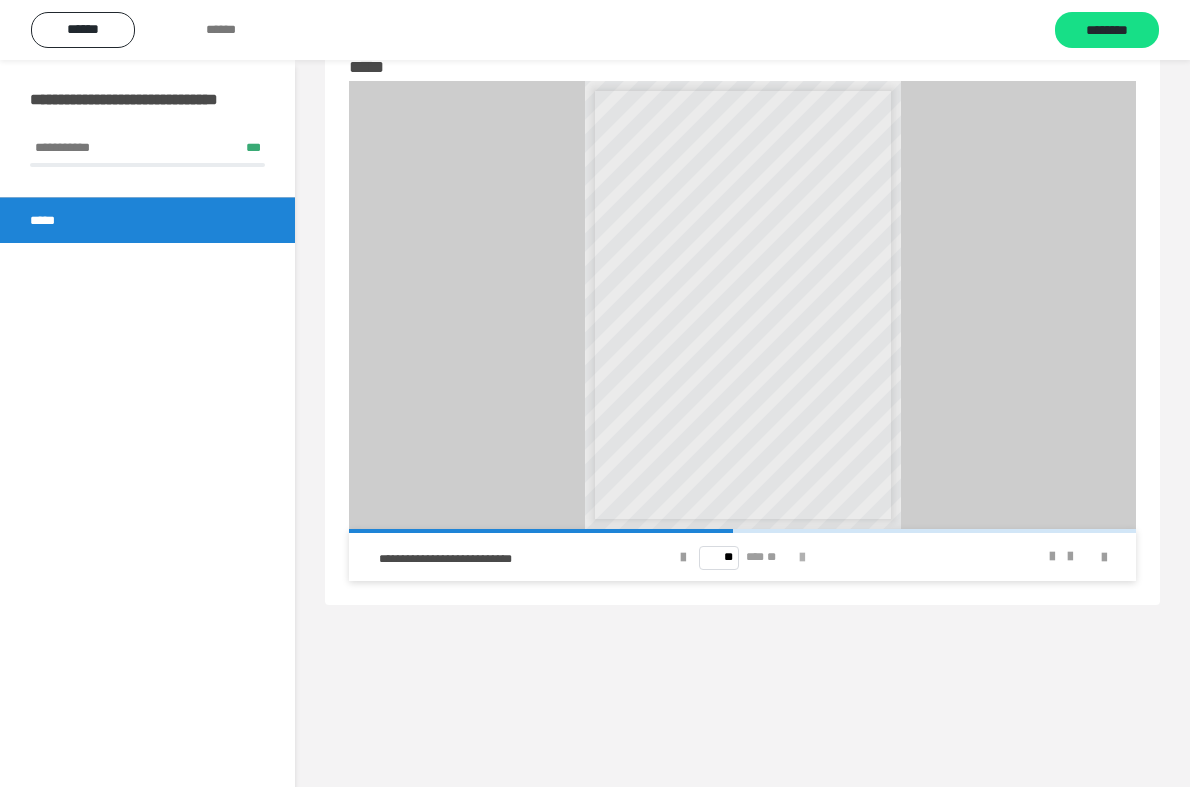 click at bounding box center [802, 558] 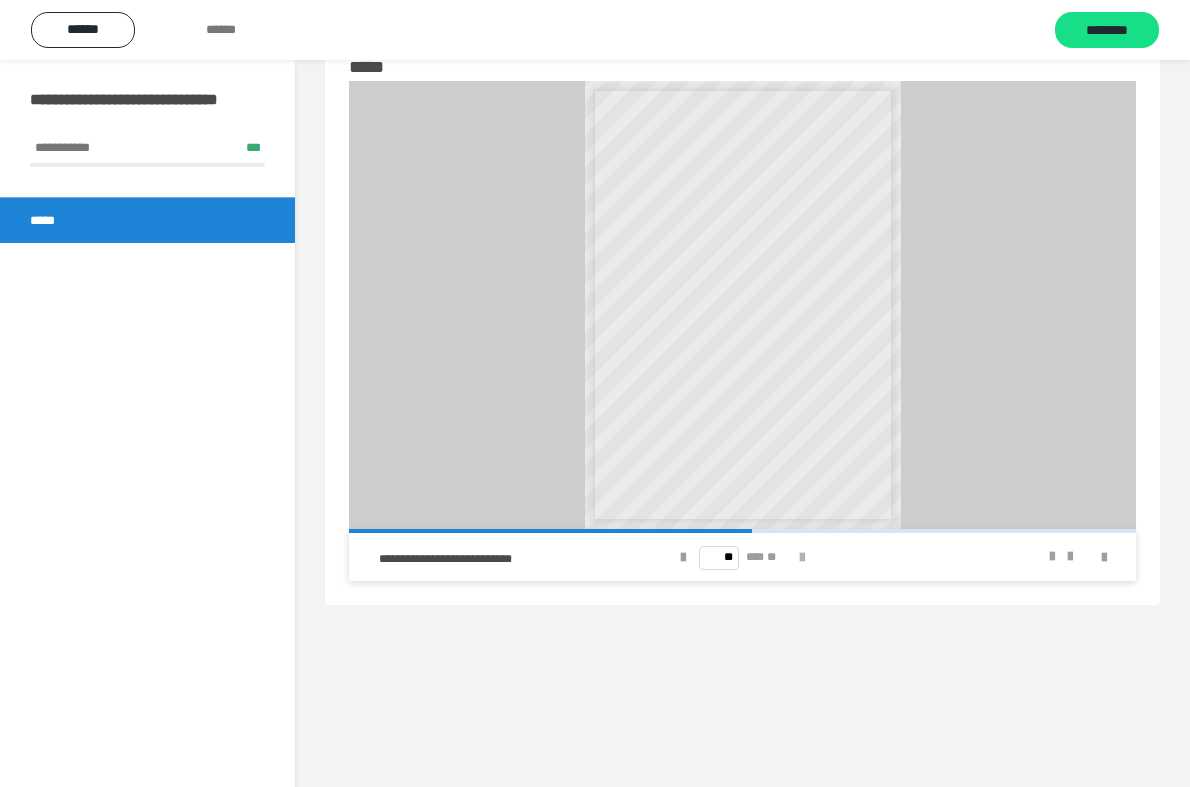 click at bounding box center (802, 558) 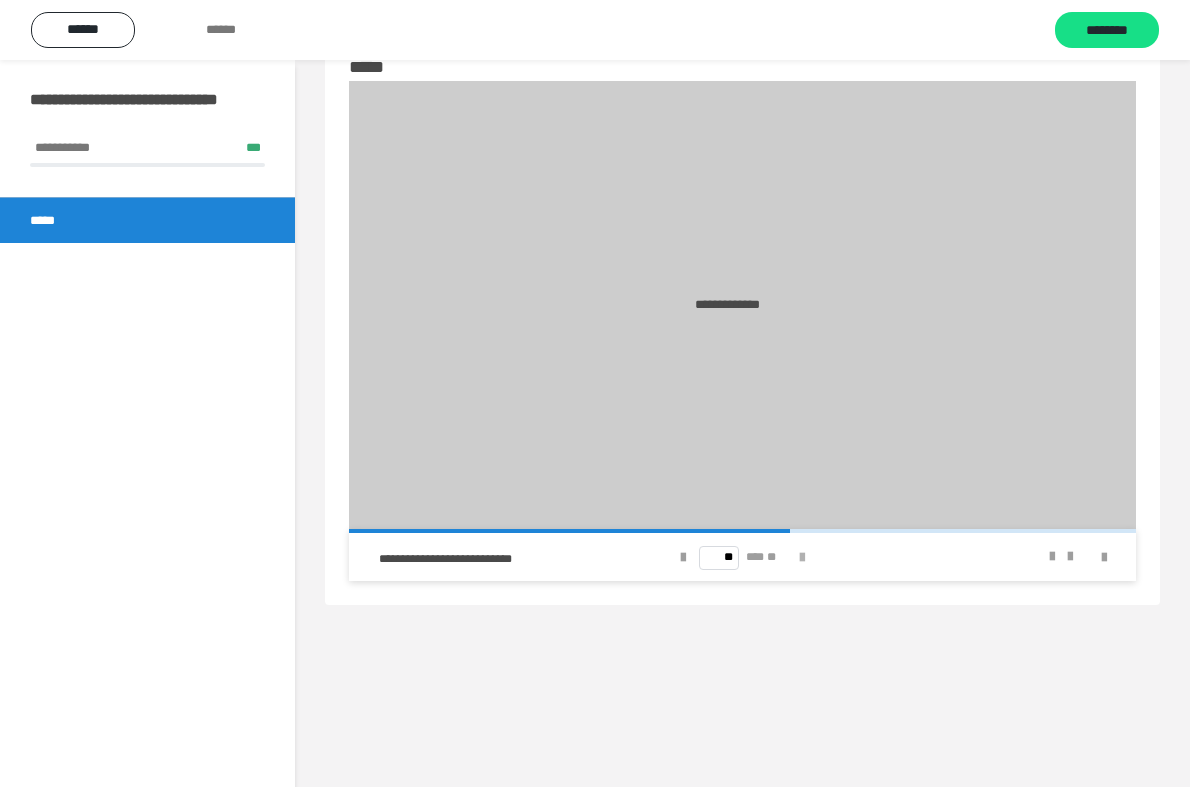 click at bounding box center [802, 558] 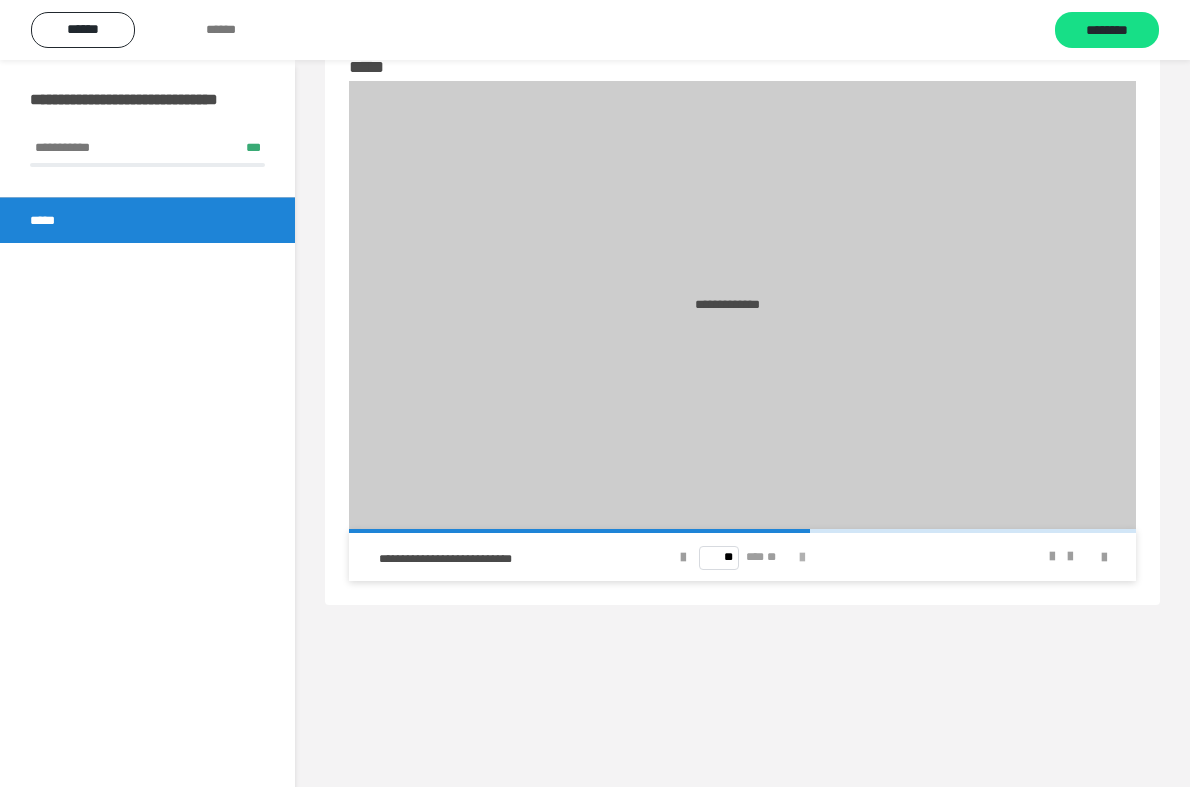 click at bounding box center (802, 558) 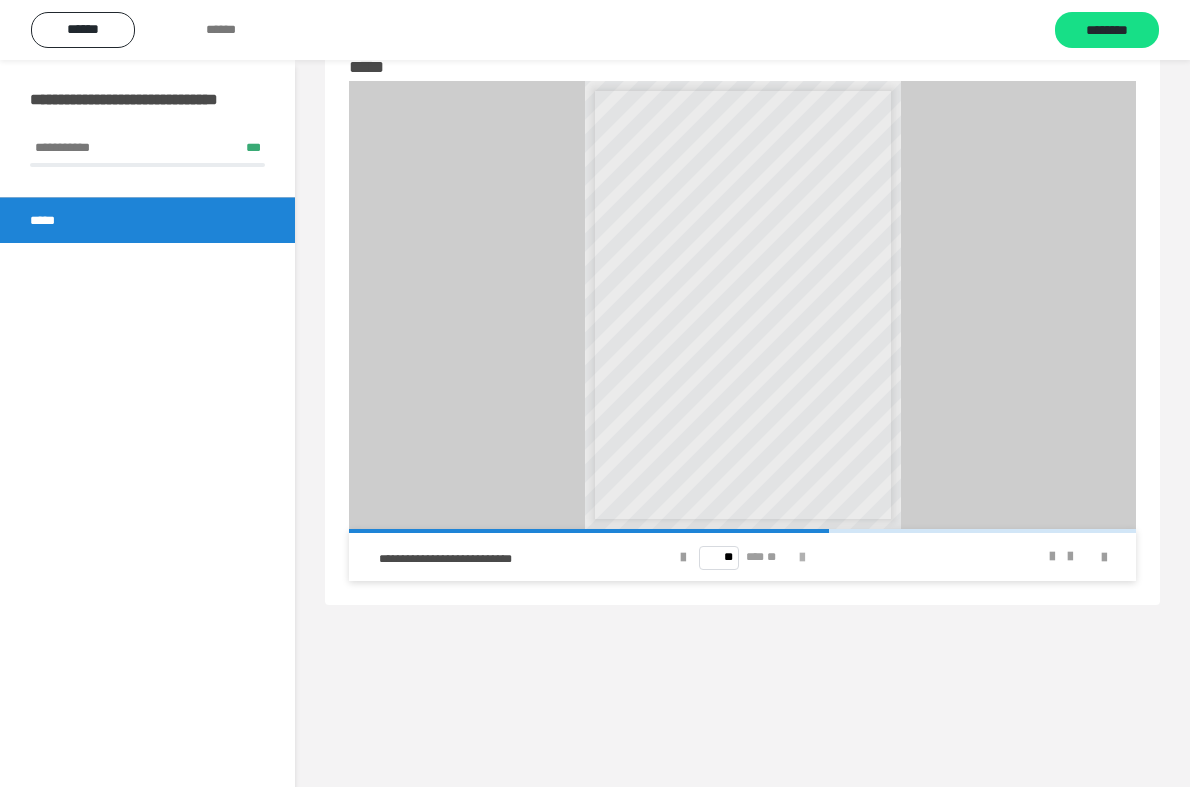 click at bounding box center [802, 558] 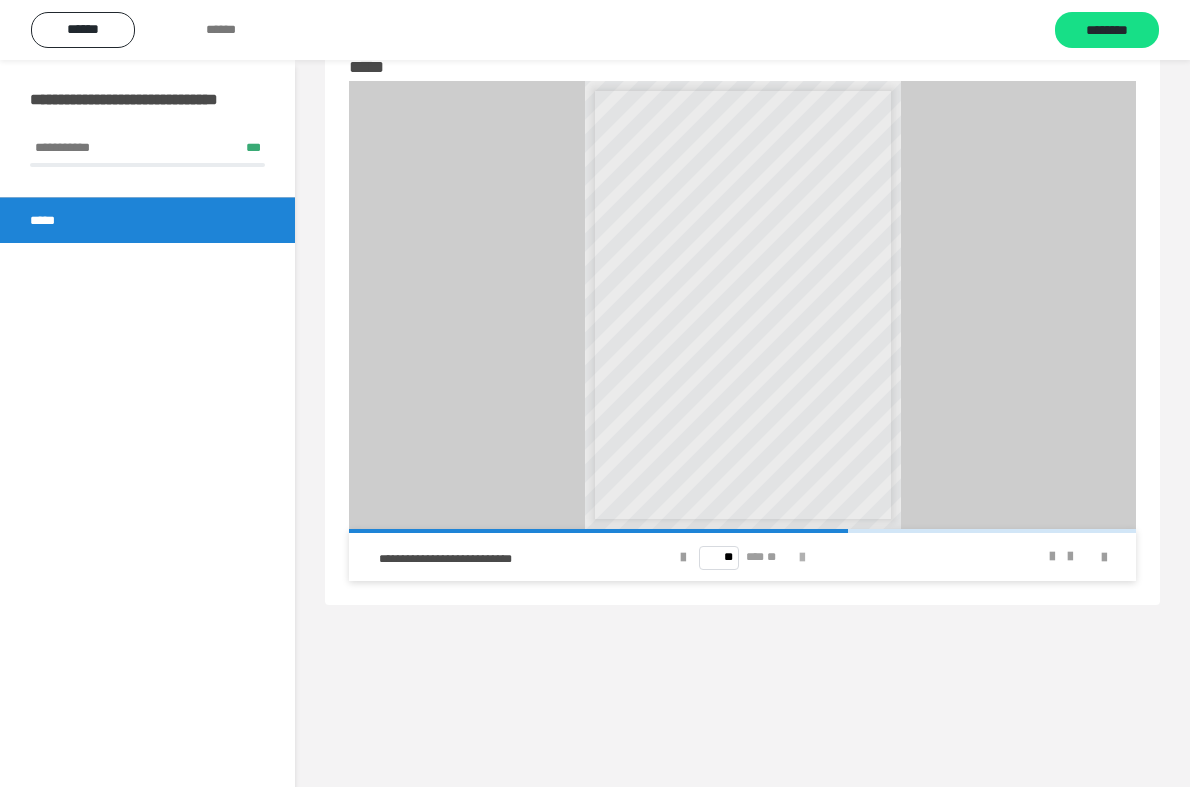 click at bounding box center [802, 558] 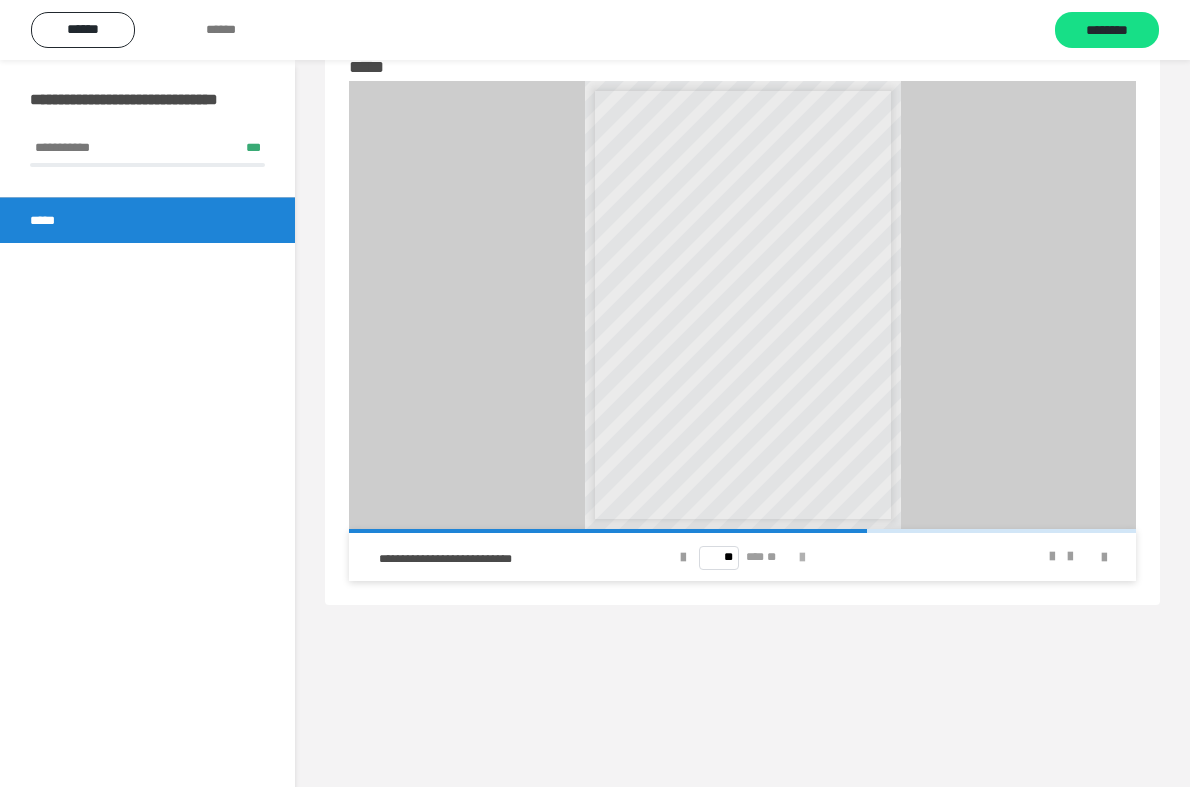 click at bounding box center (802, 558) 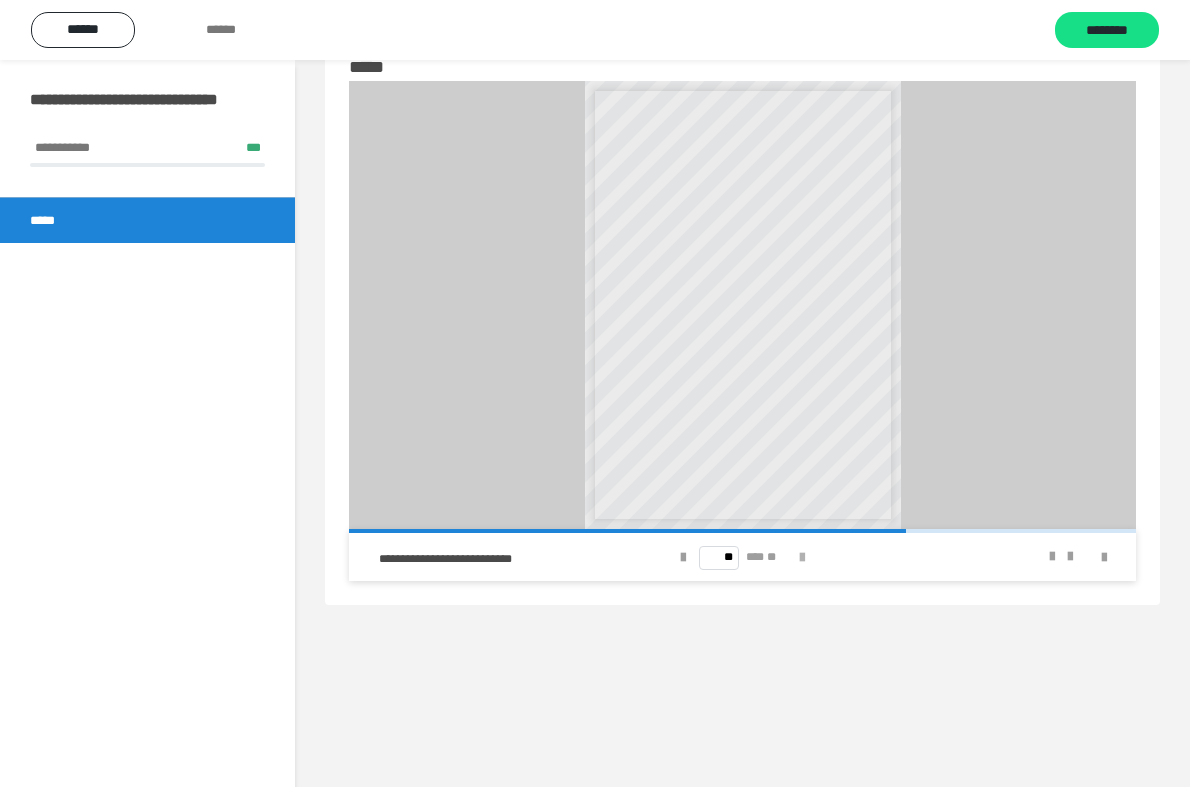 click at bounding box center [802, 558] 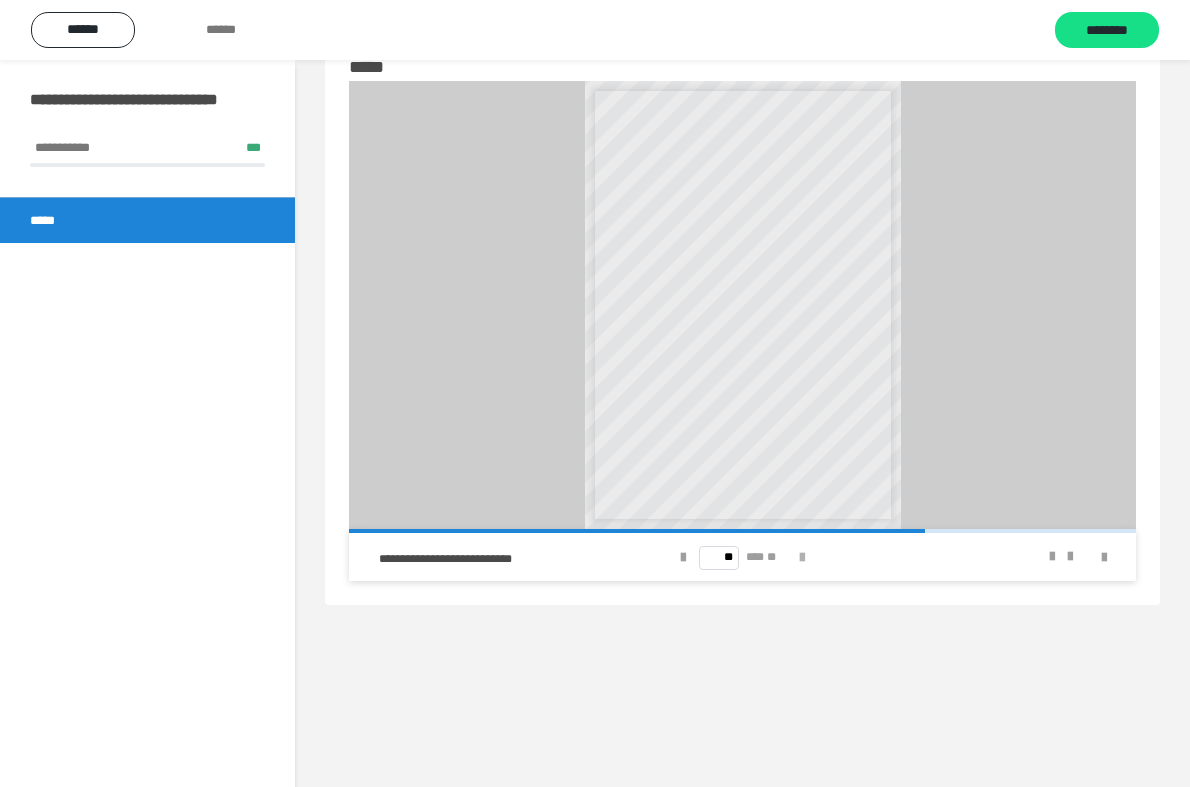 click at bounding box center [802, 558] 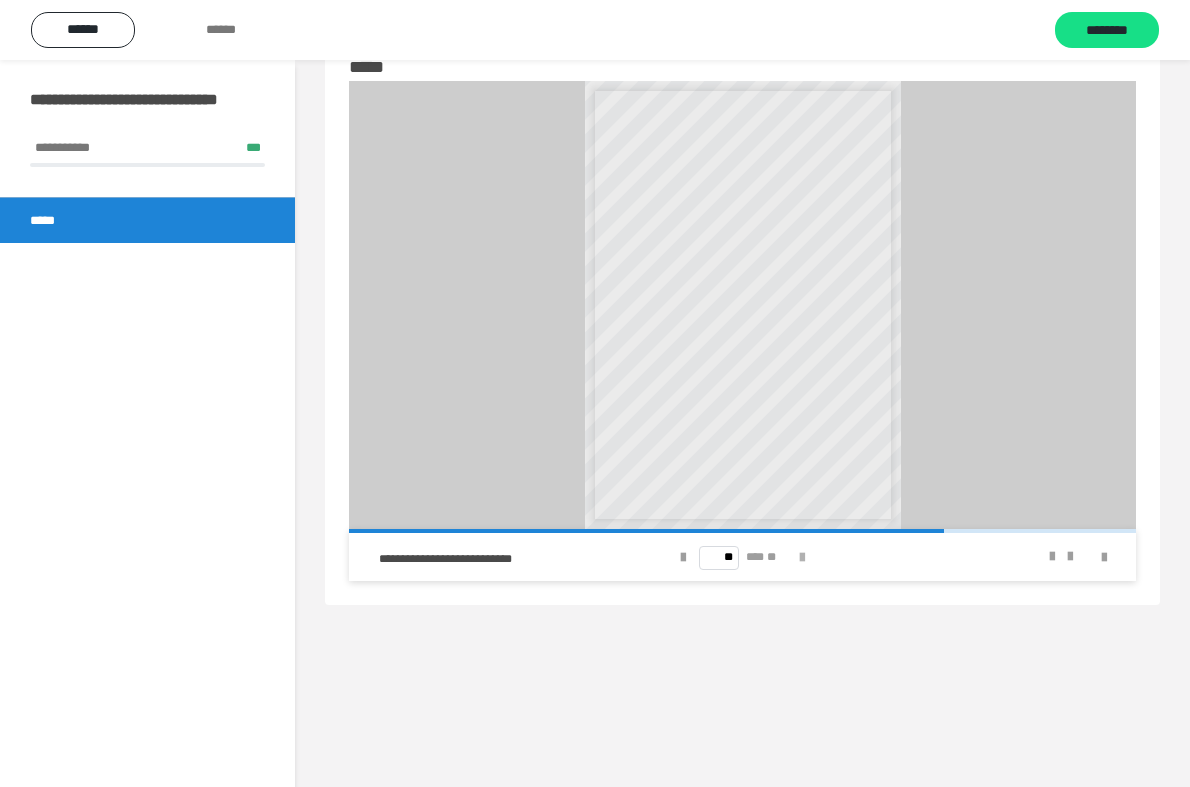 click at bounding box center (802, 558) 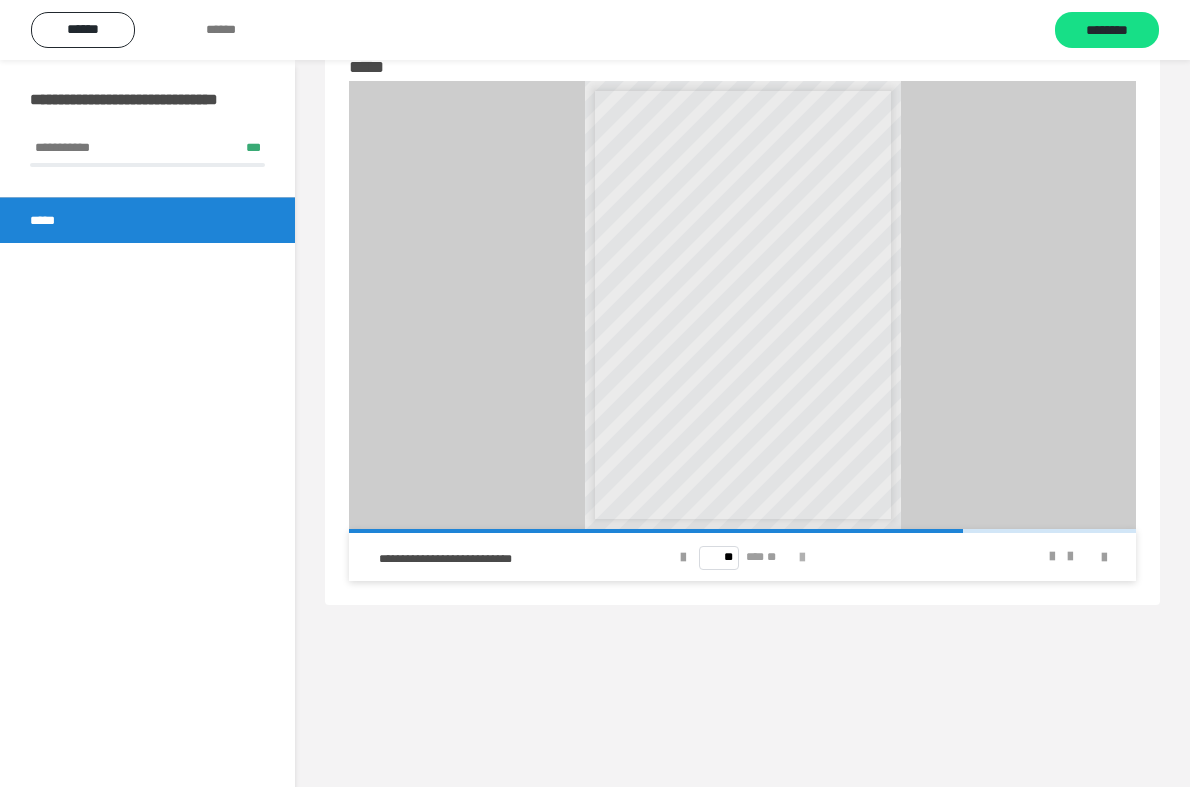 click at bounding box center (802, 558) 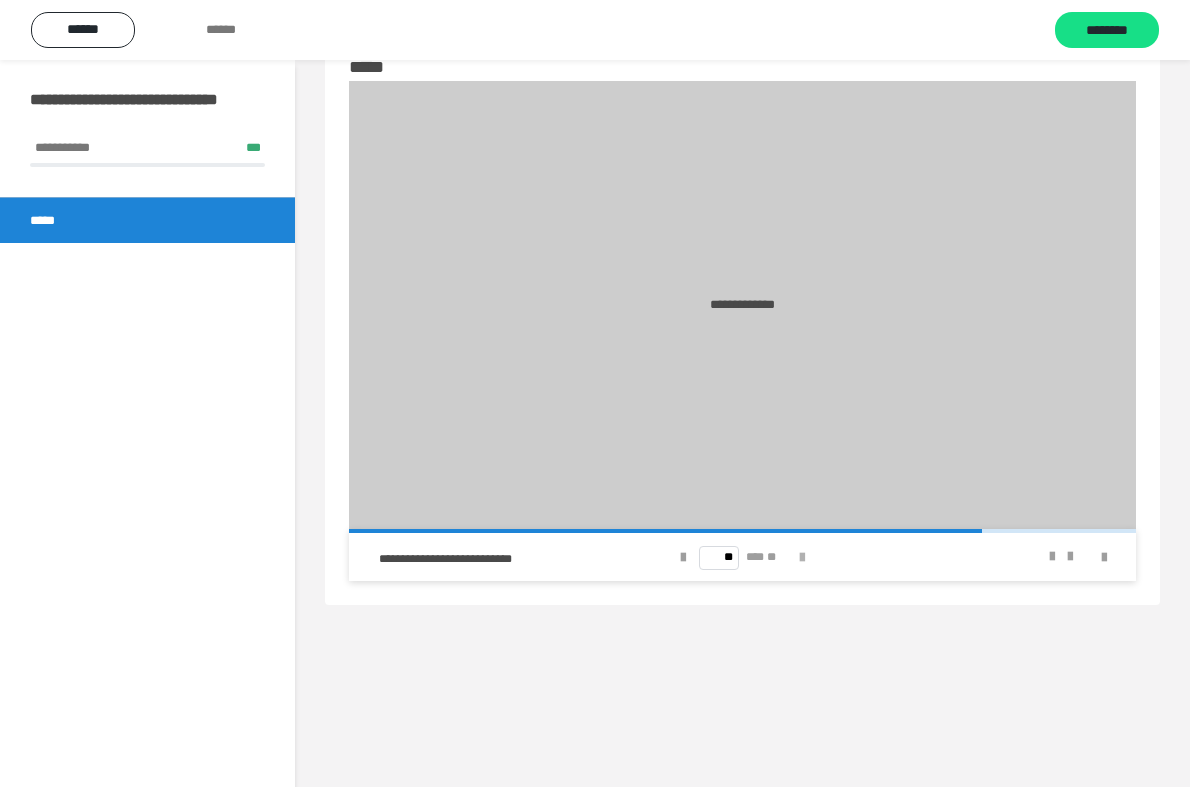 click at bounding box center [802, 558] 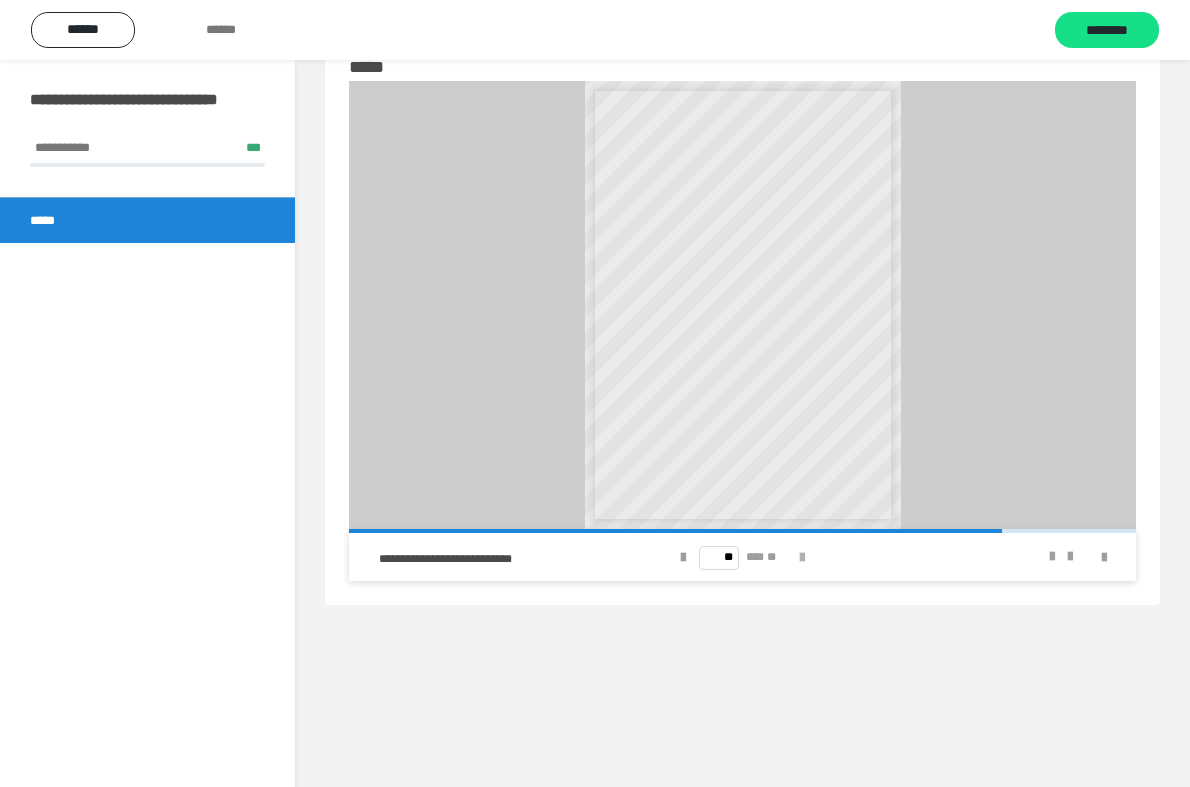 click at bounding box center (802, 558) 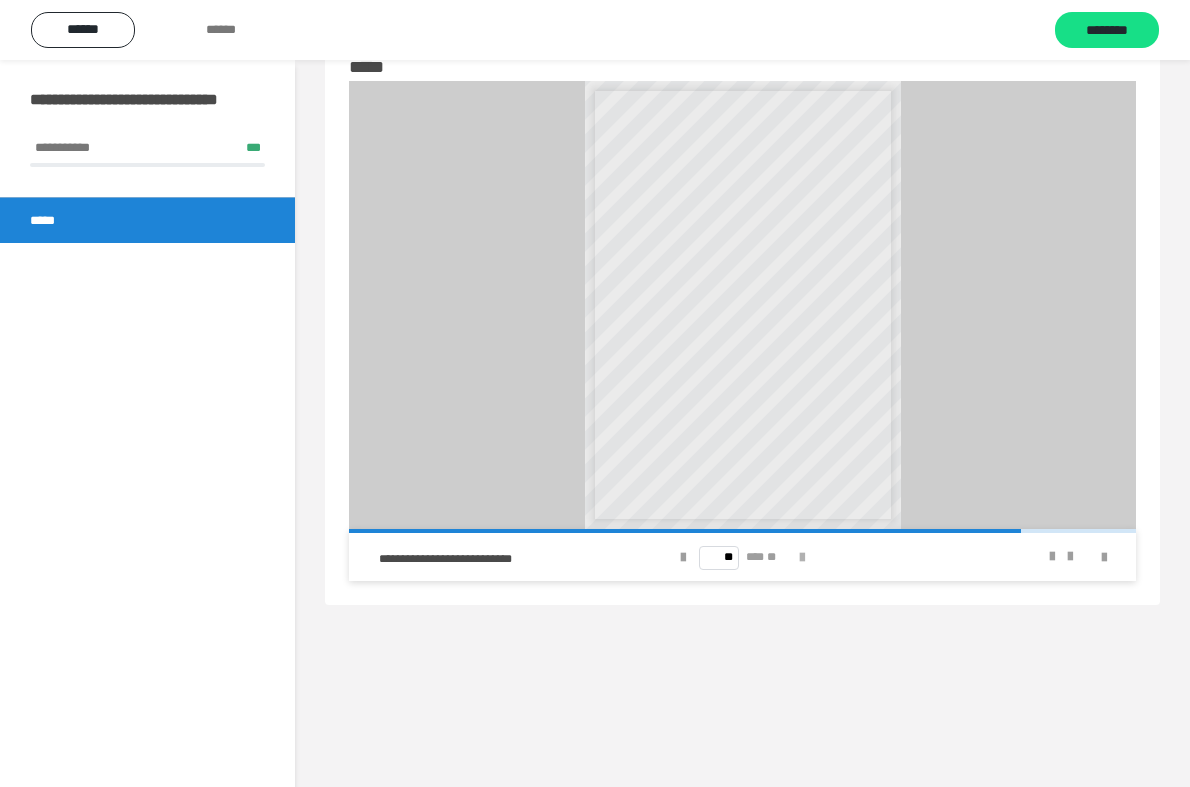click at bounding box center (802, 558) 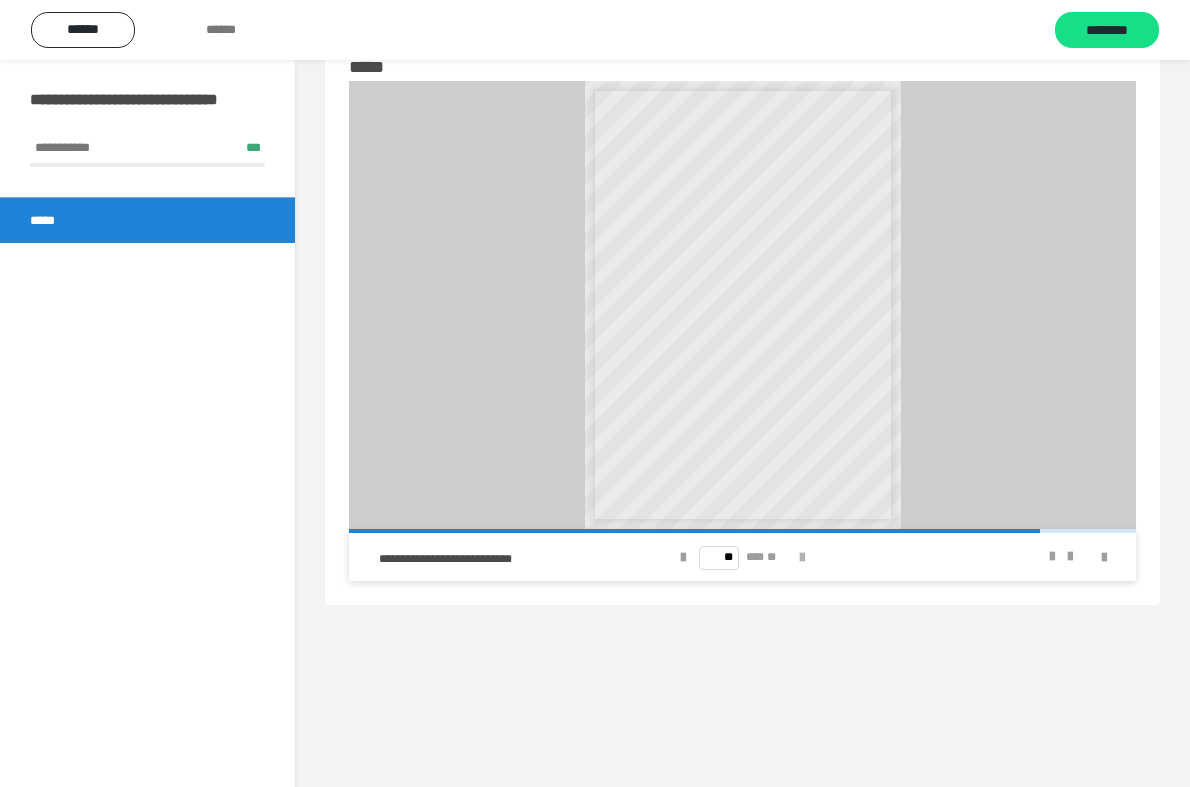 click at bounding box center (802, 558) 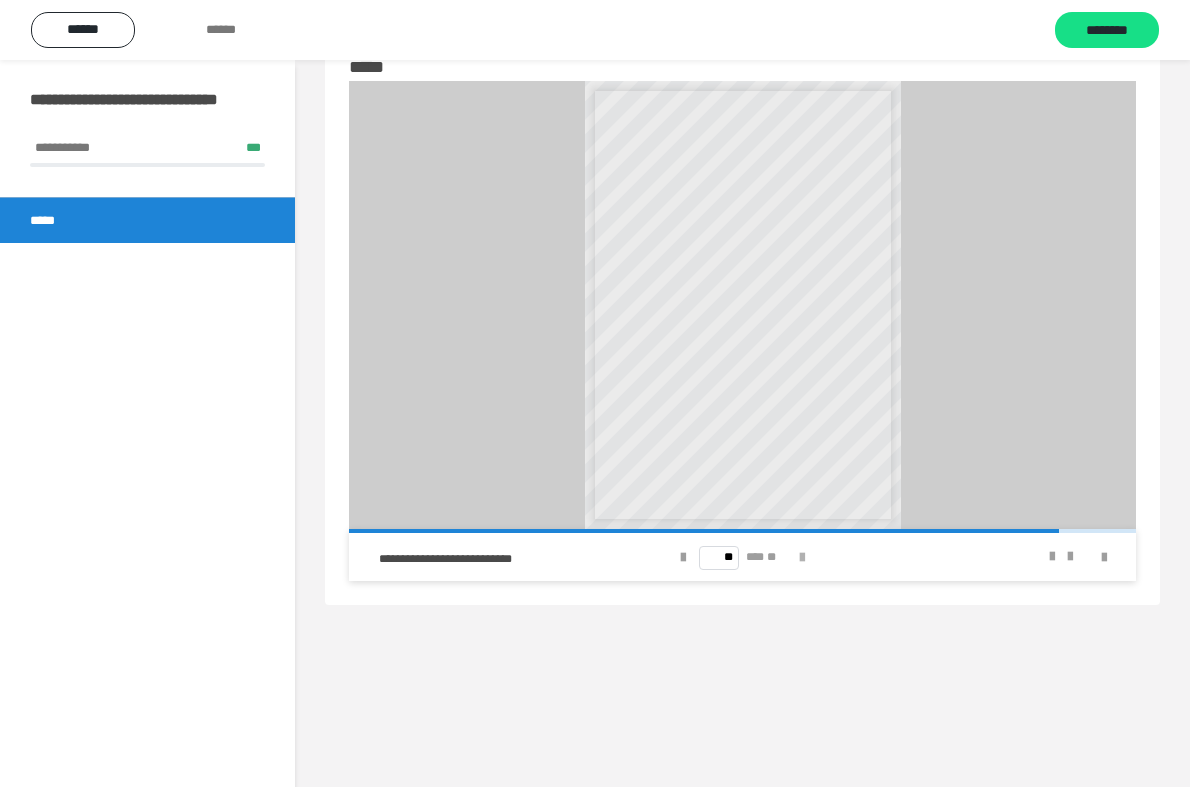 click at bounding box center [802, 558] 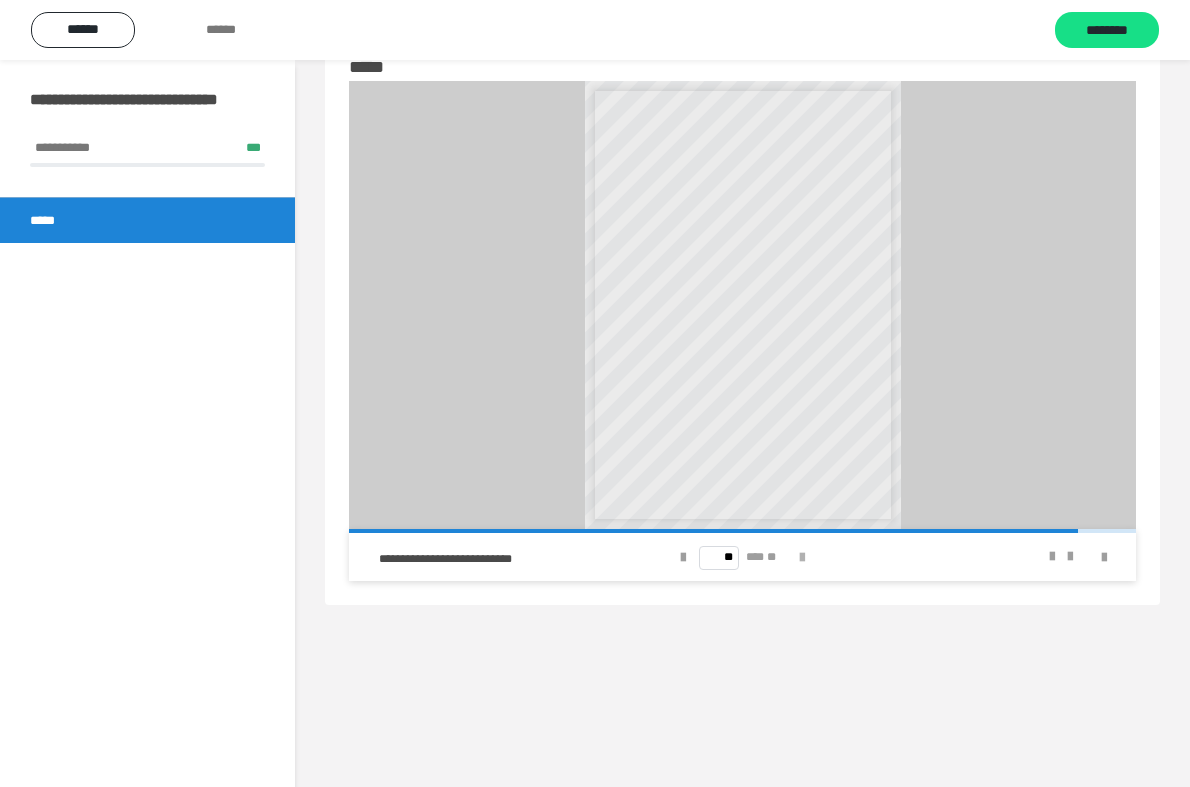 click at bounding box center (802, 558) 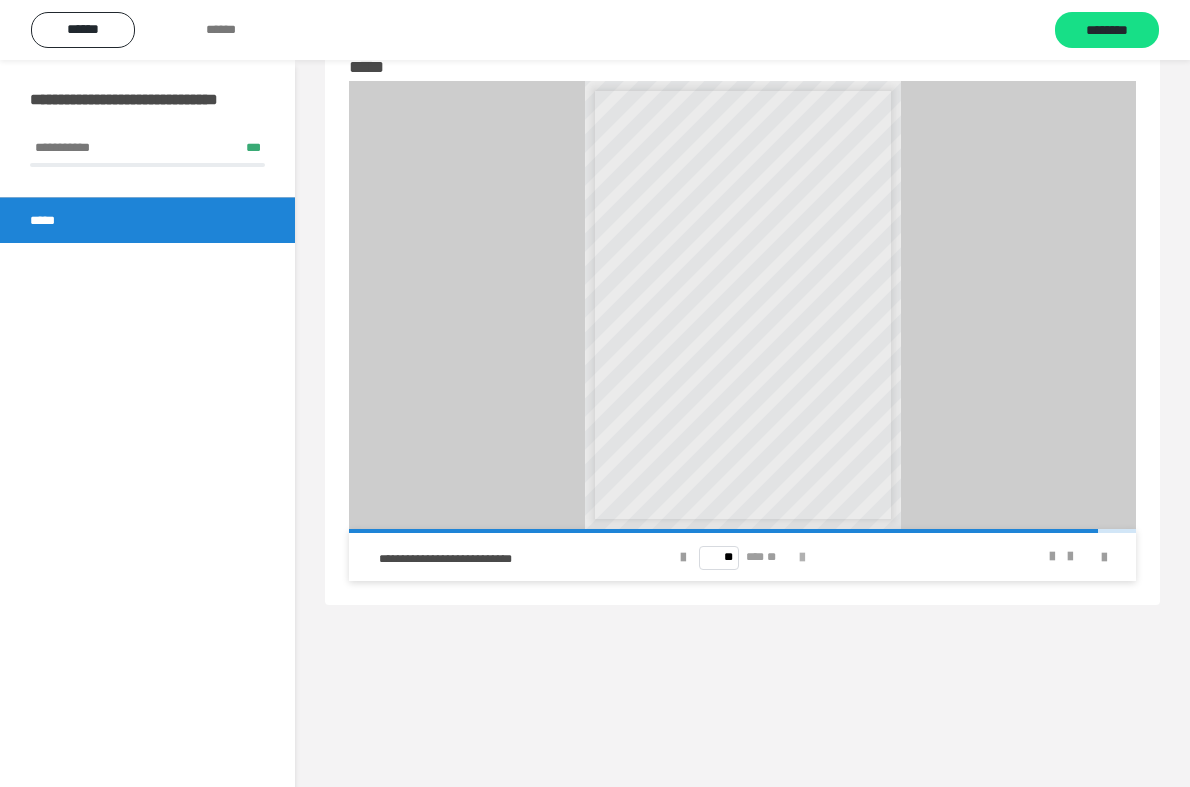 click at bounding box center (802, 558) 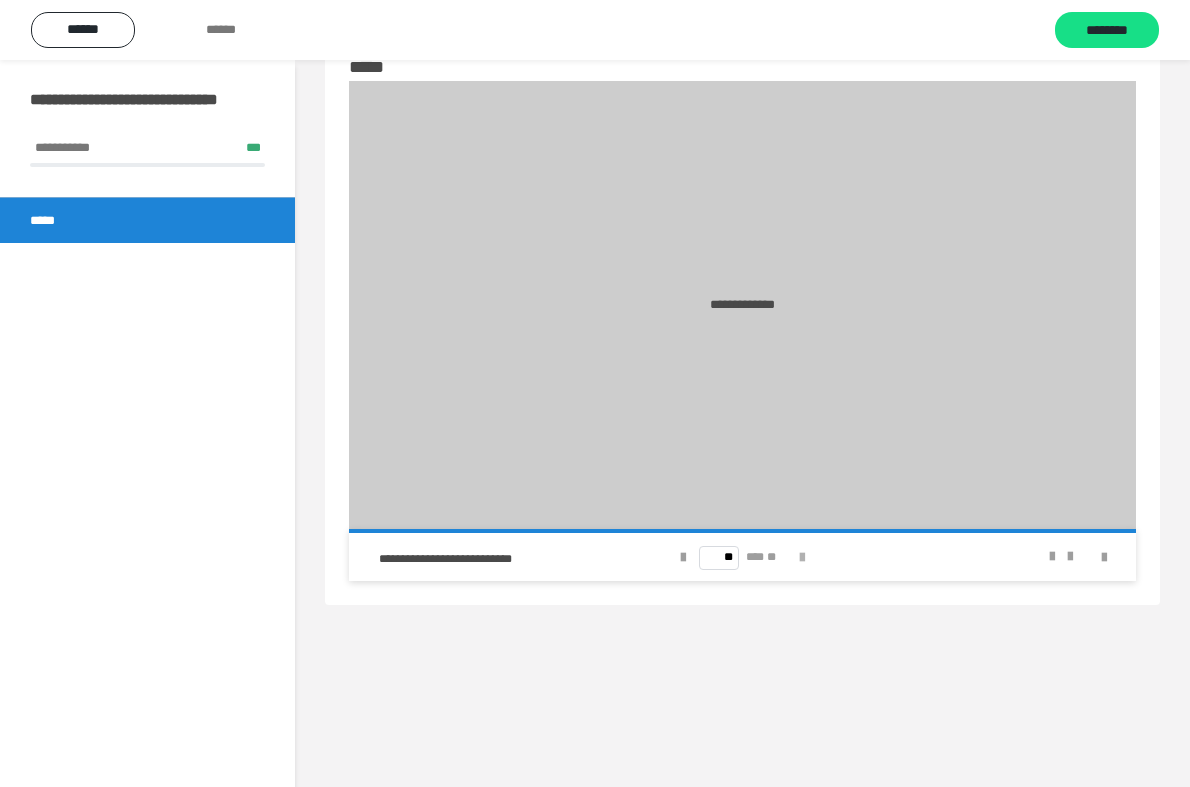 click on "** *** **" at bounding box center (743, 557) 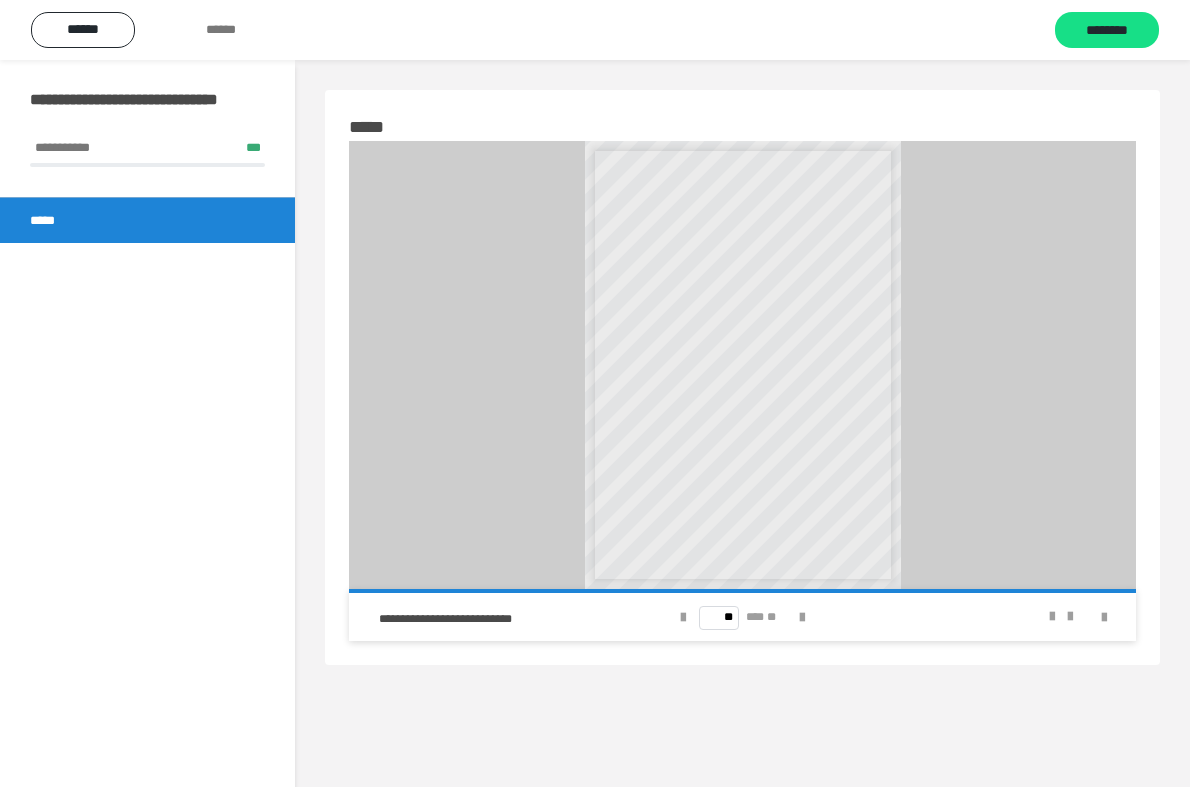scroll, scrollTop: 60, scrollLeft: 0, axis: vertical 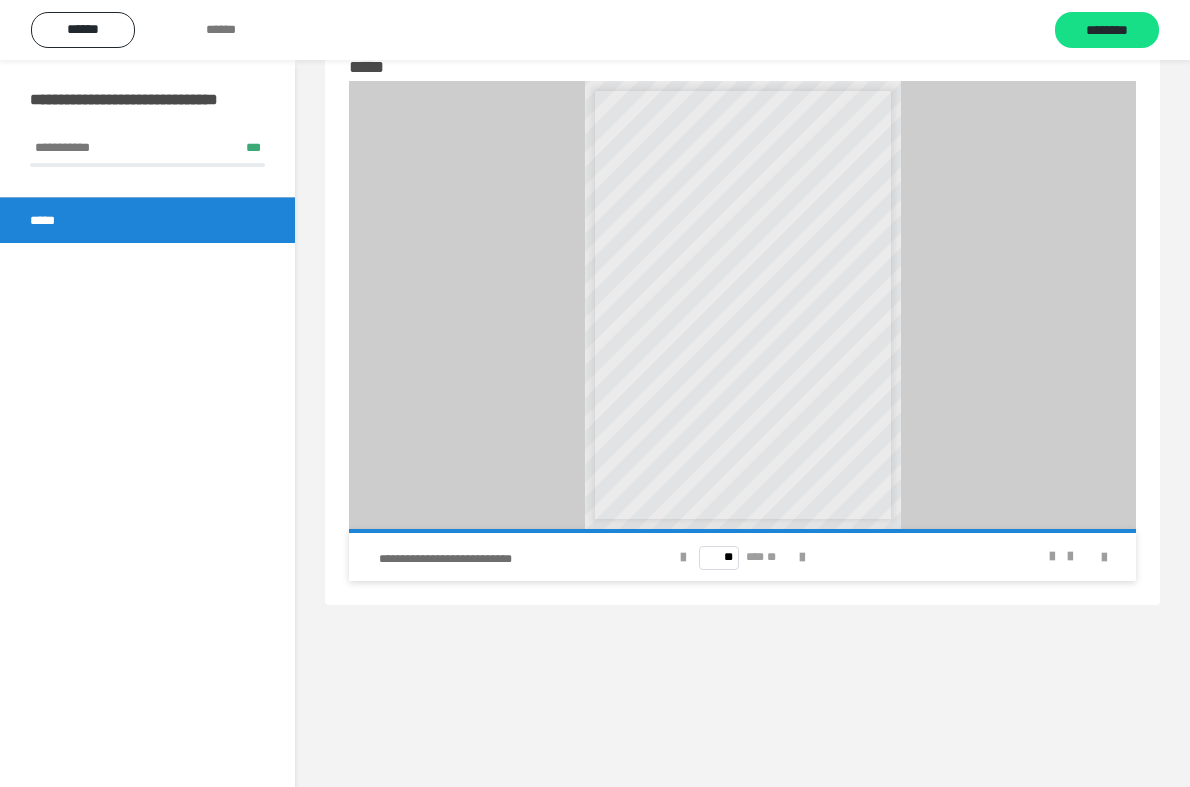 click on "**********" at bounding box center [463, 559] 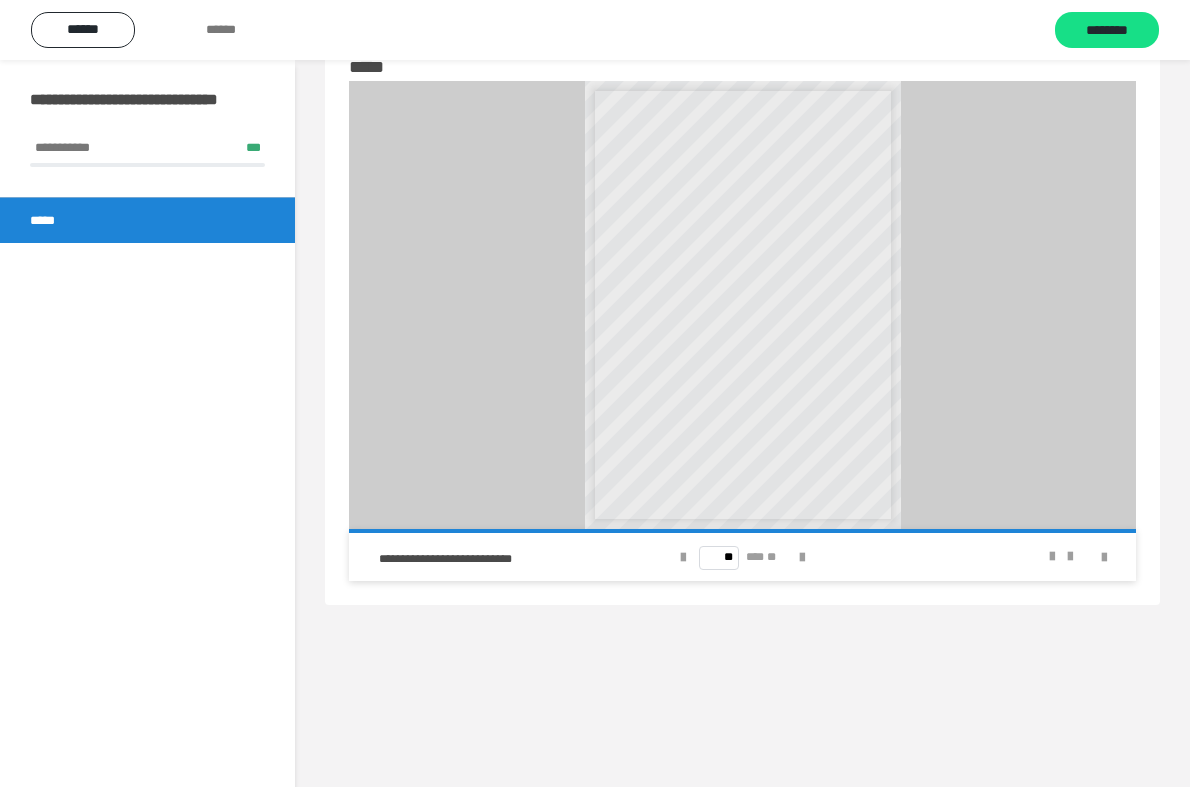 scroll, scrollTop: 0, scrollLeft: 0, axis: both 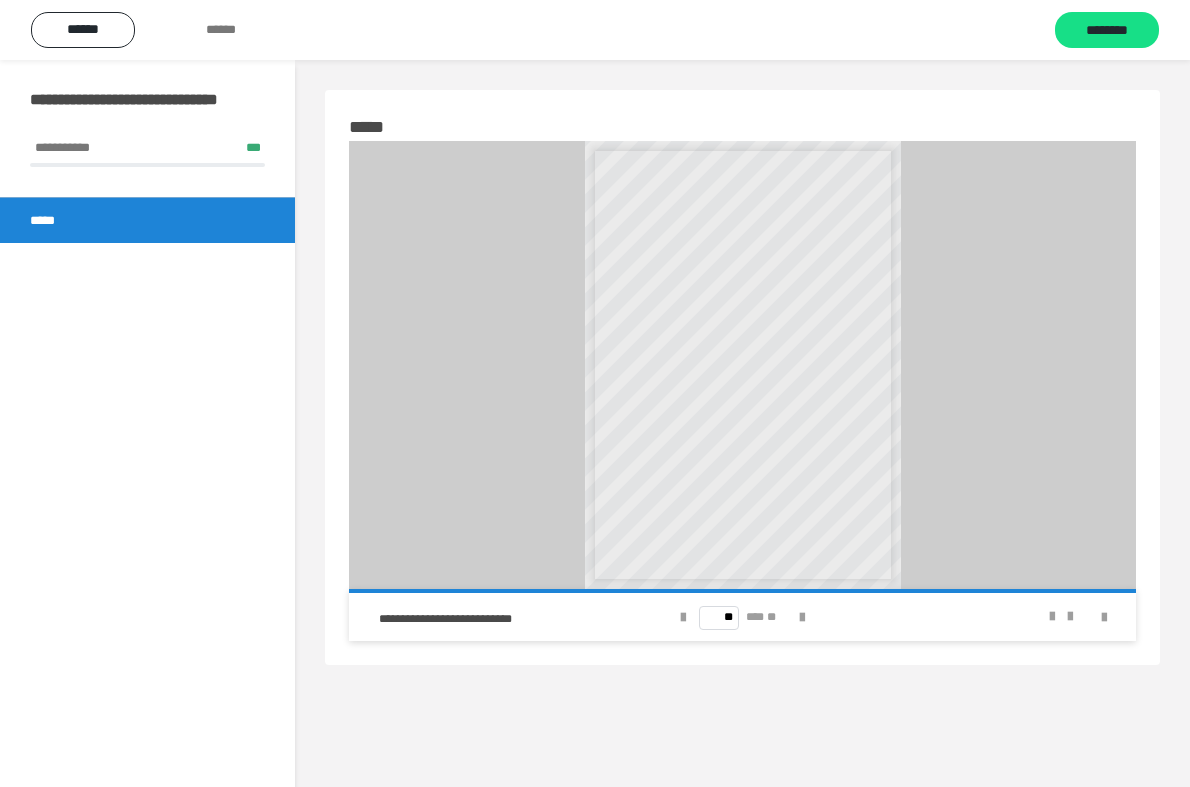 click on "**********" at bounding box center [742, 365] 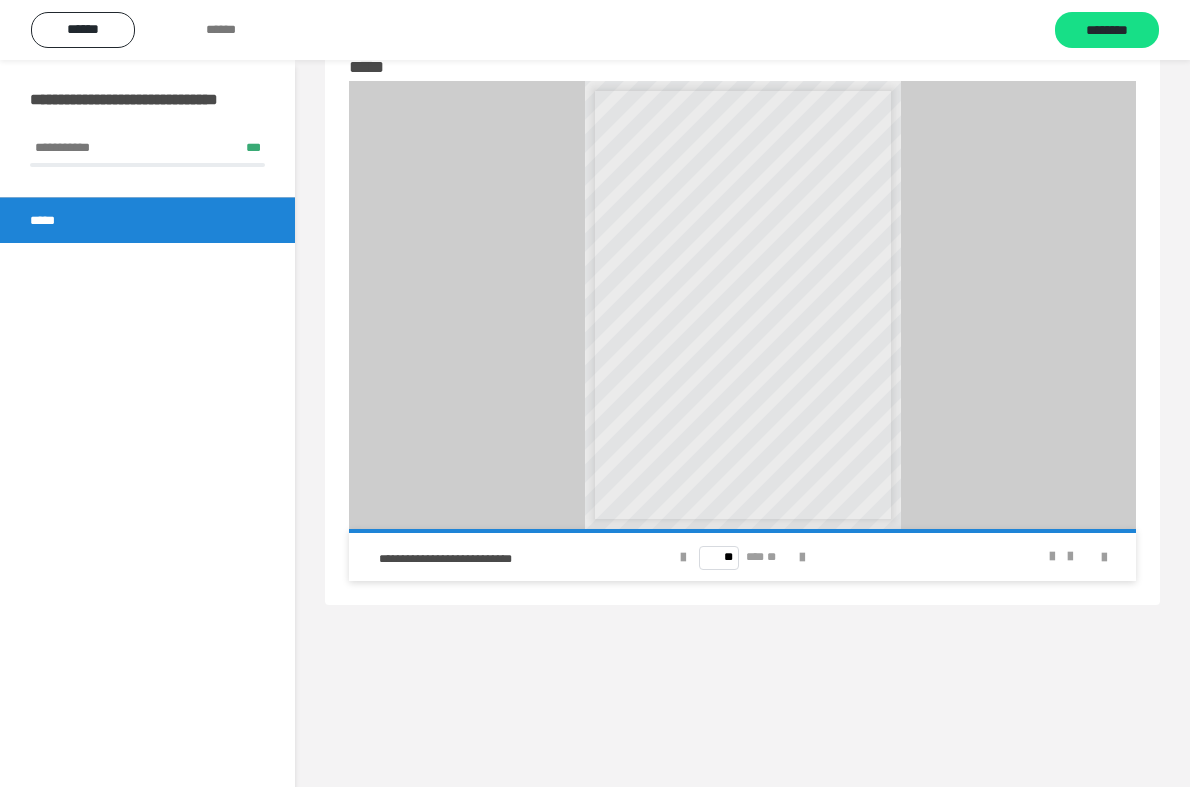 scroll, scrollTop: 0, scrollLeft: 0, axis: both 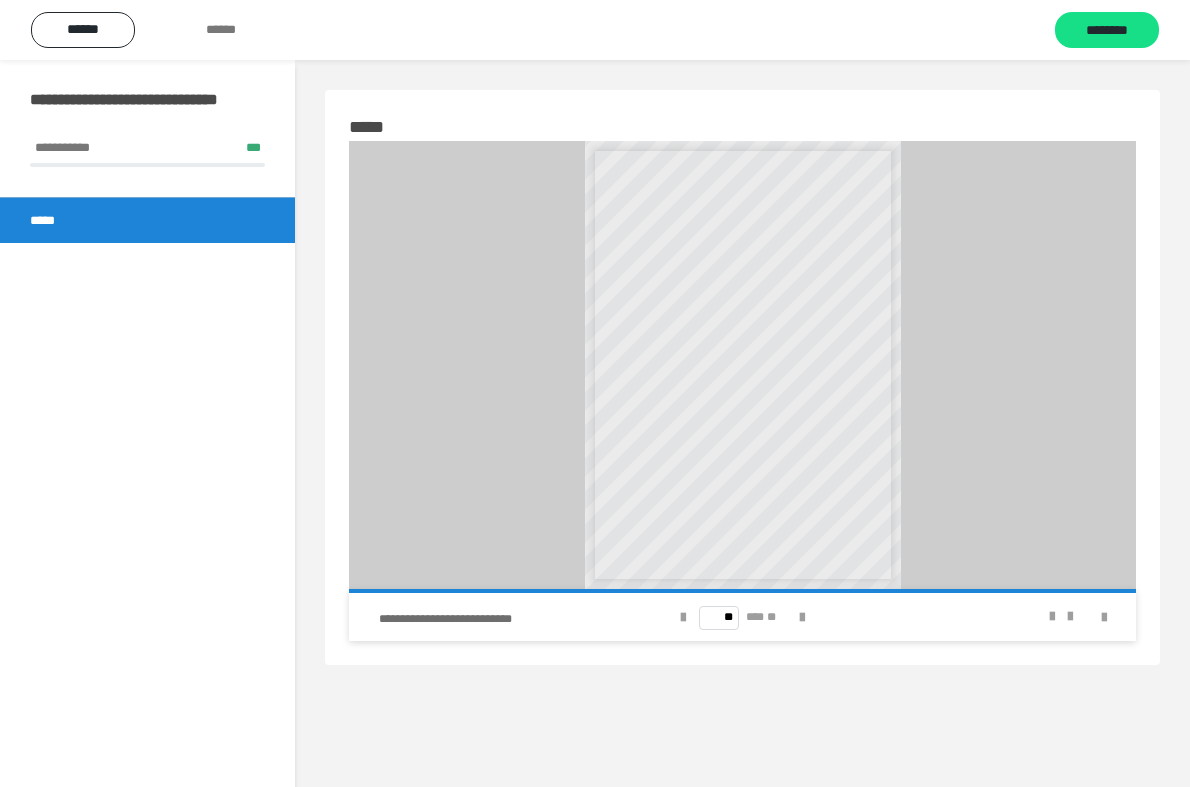 click on "**********" at bounding box center [463, 619] 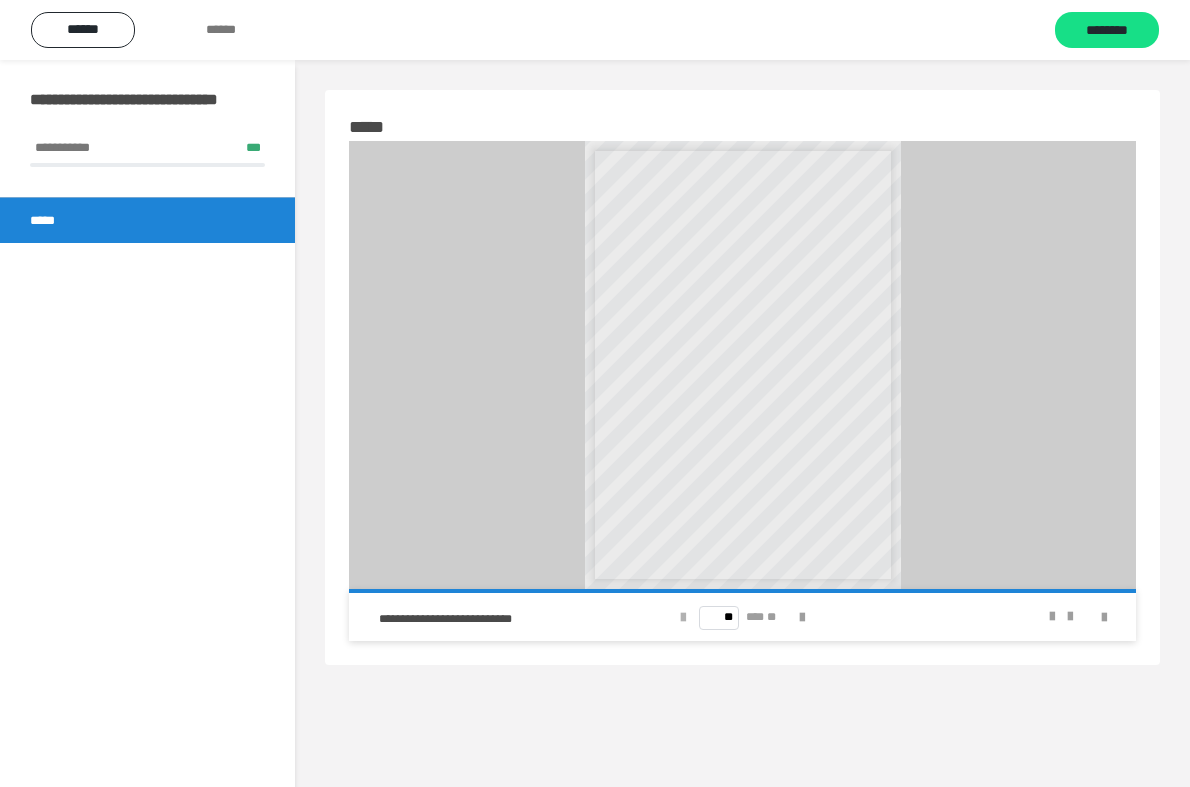click at bounding box center [683, 618] 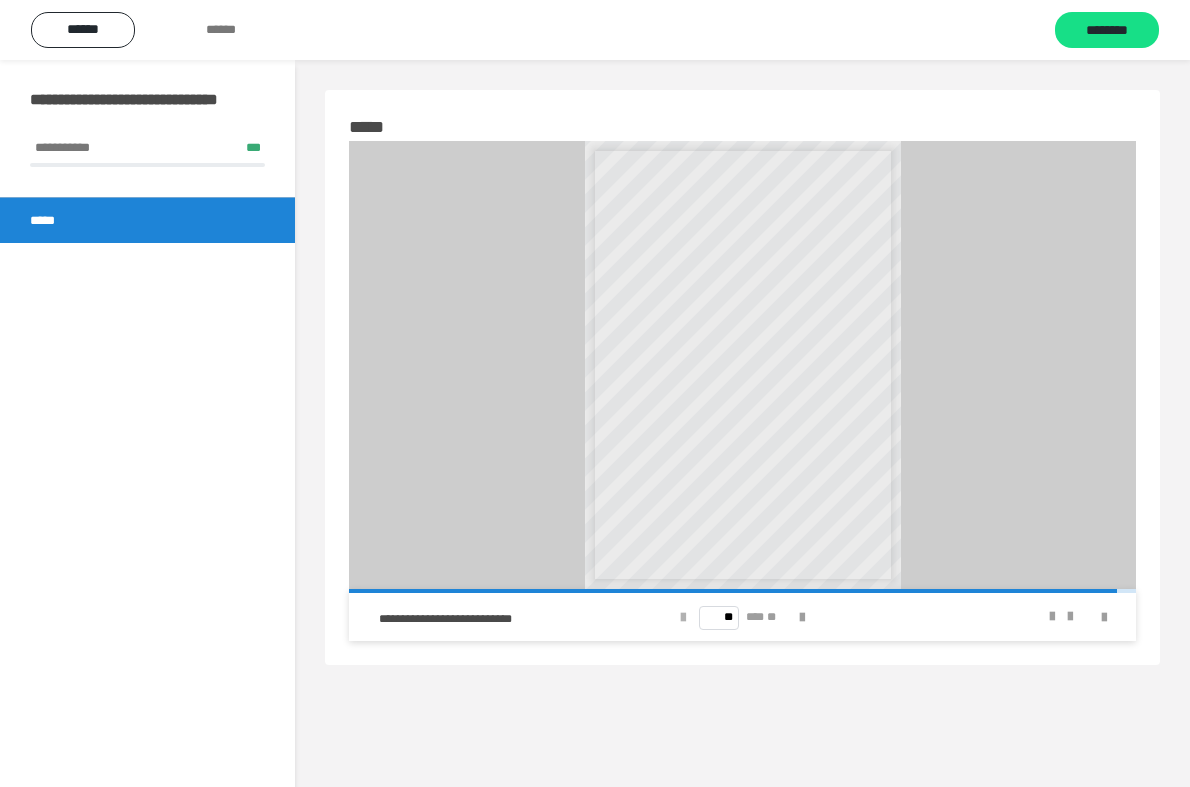 click at bounding box center (683, 618) 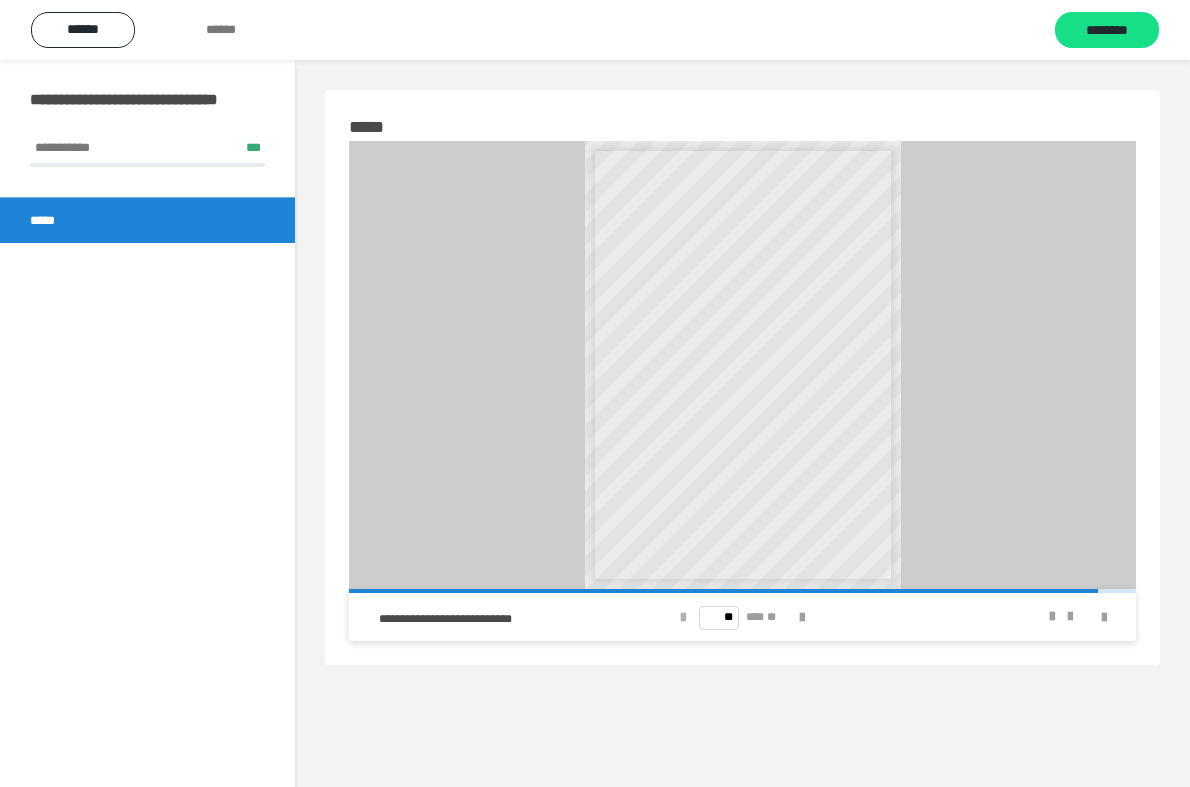 click at bounding box center [683, 618] 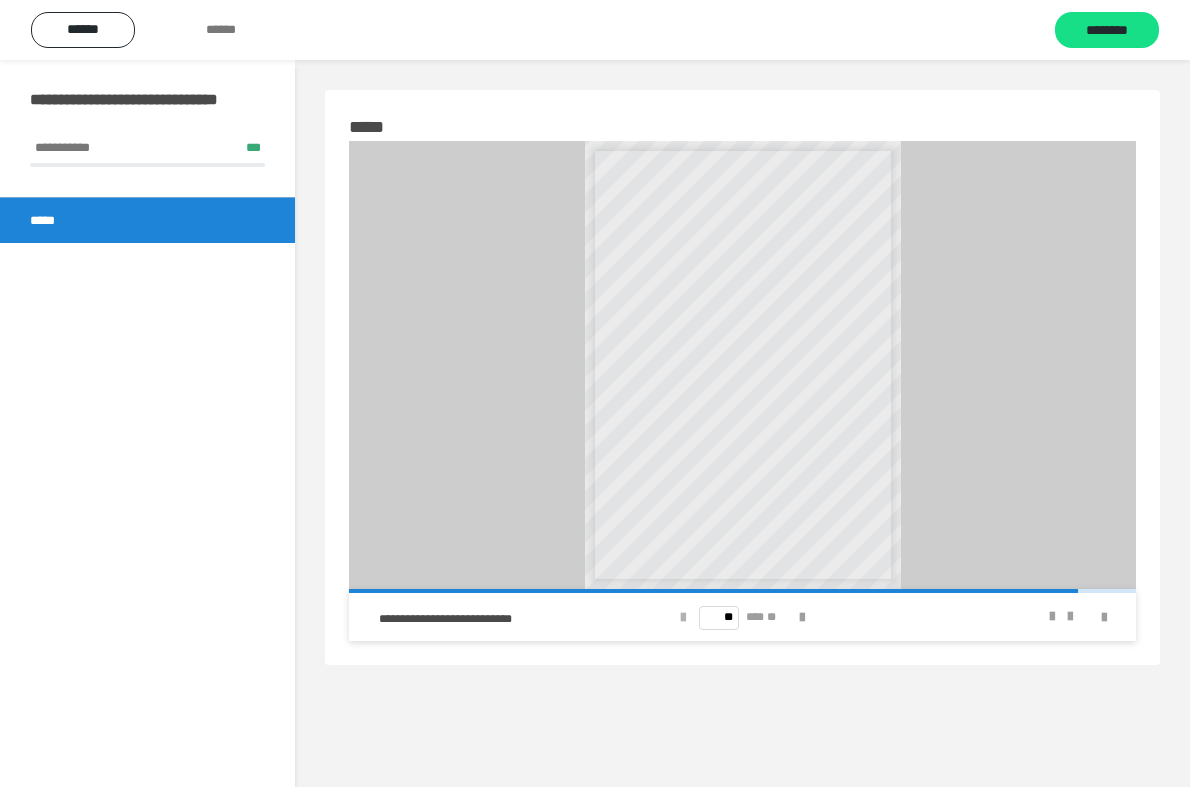 click at bounding box center (683, 618) 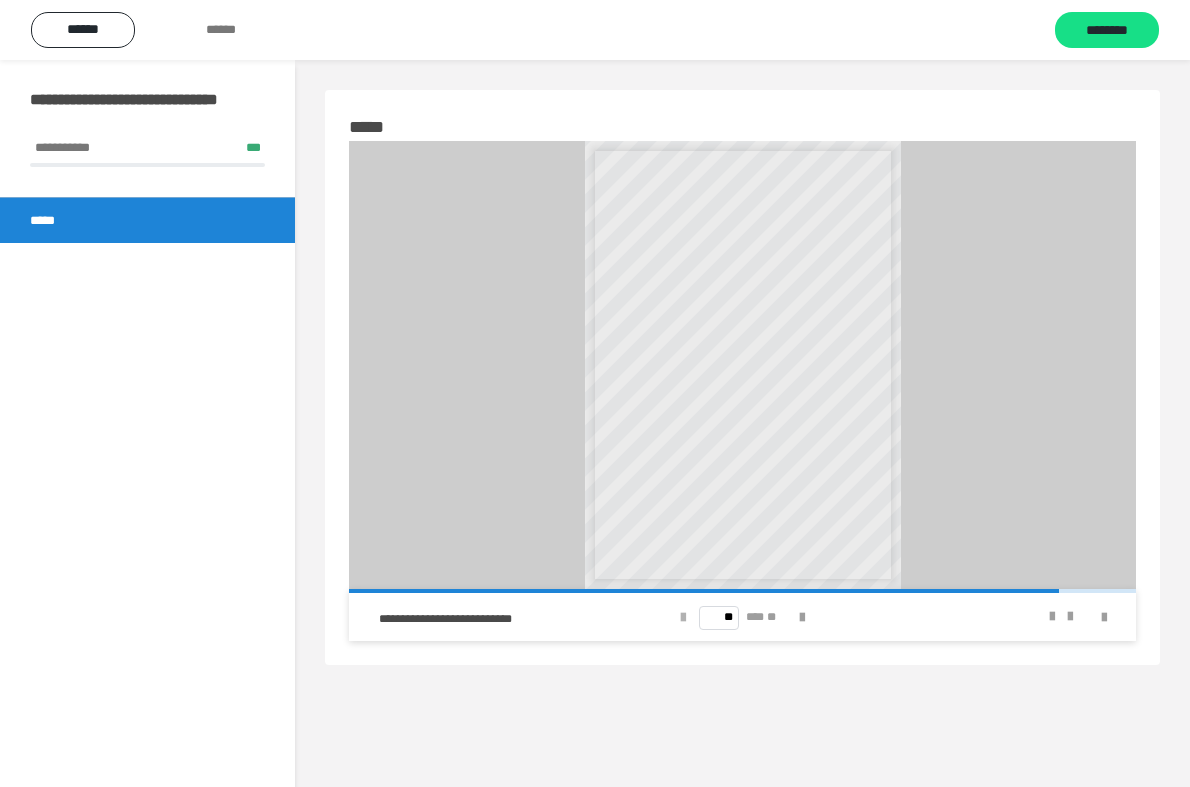 click at bounding box center (683, 618) 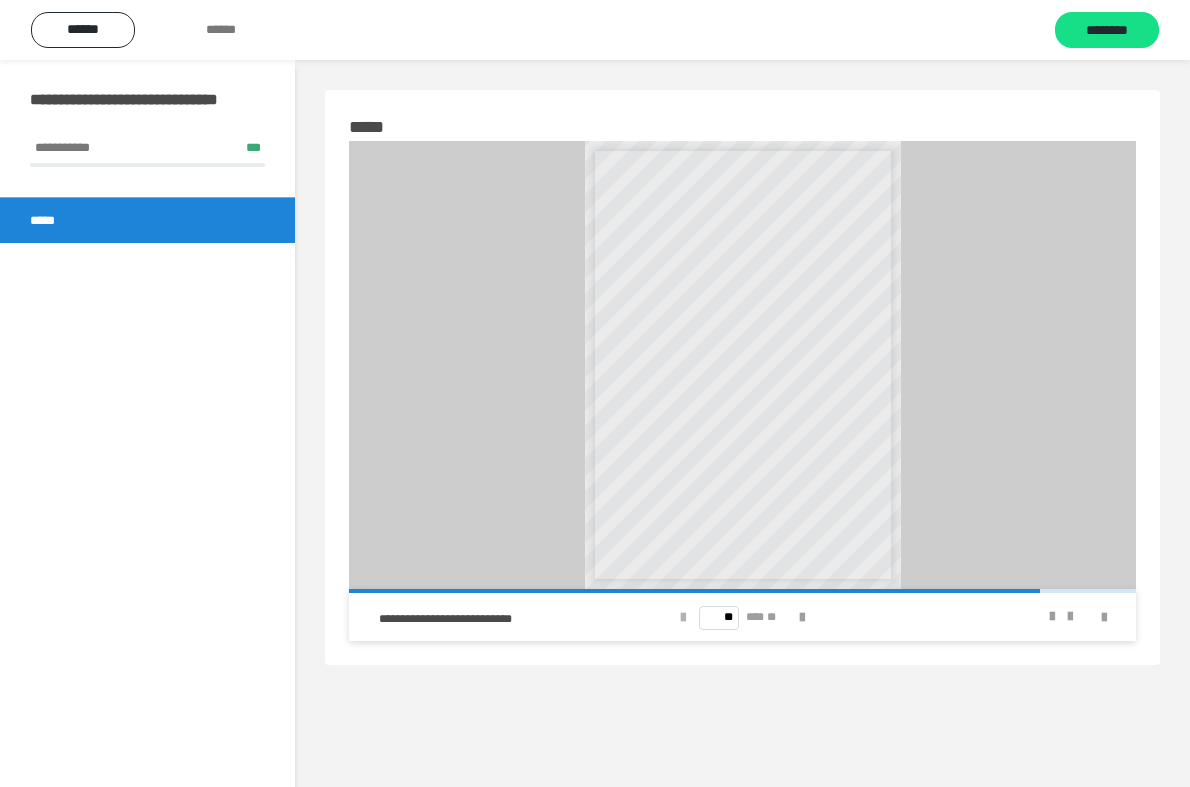 click at bounding box center (683, 618) 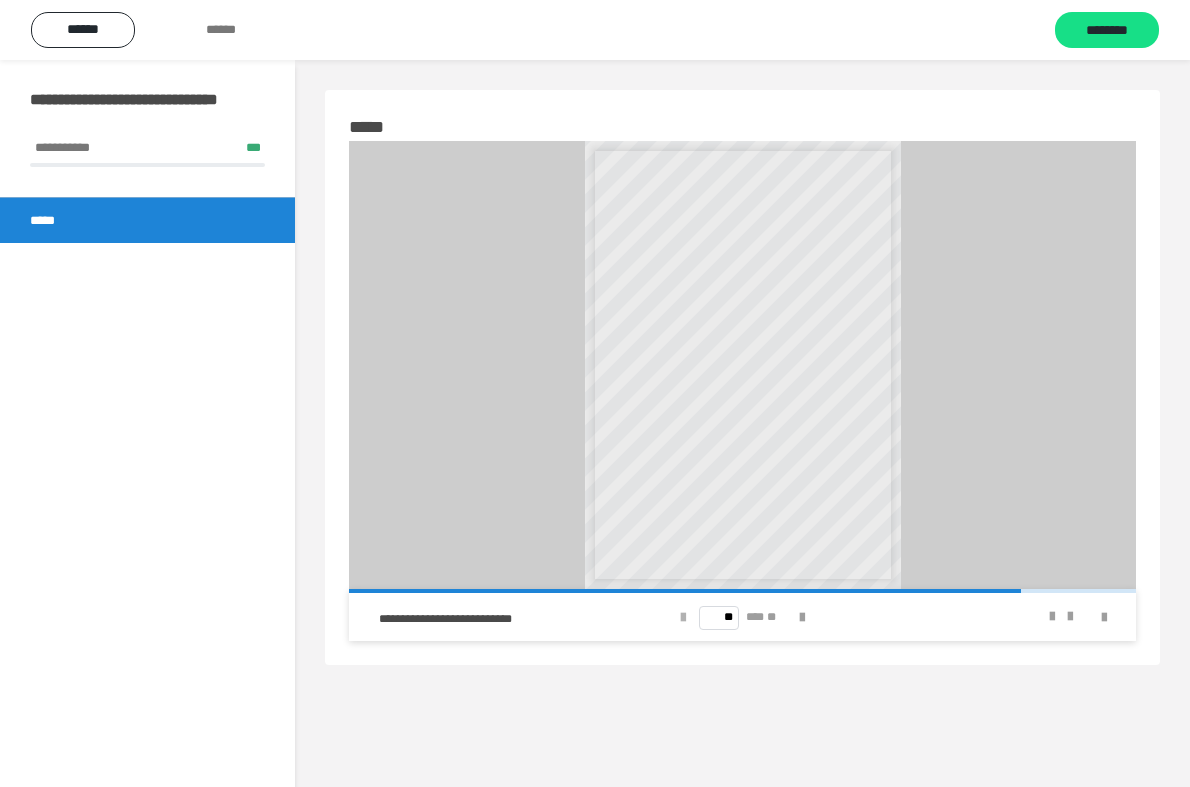 click at bounding box center (683, 618) 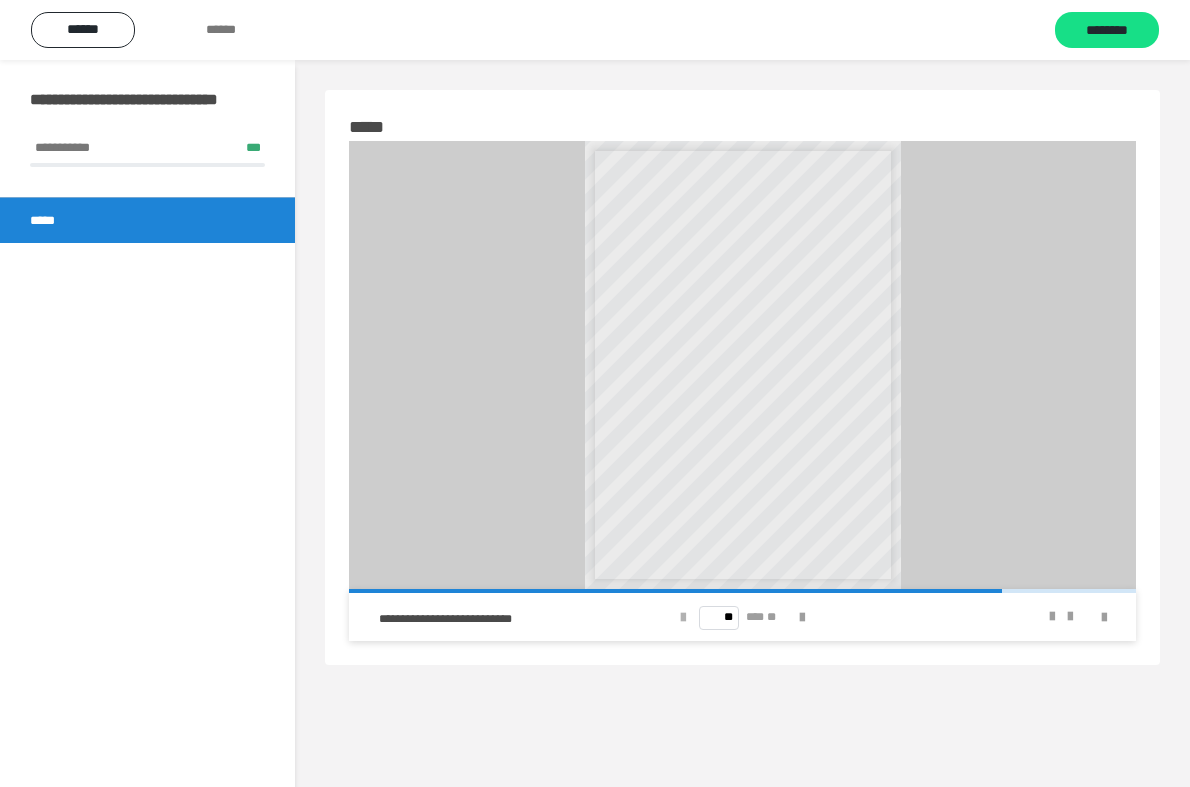 click at bounding box center [683, 618] 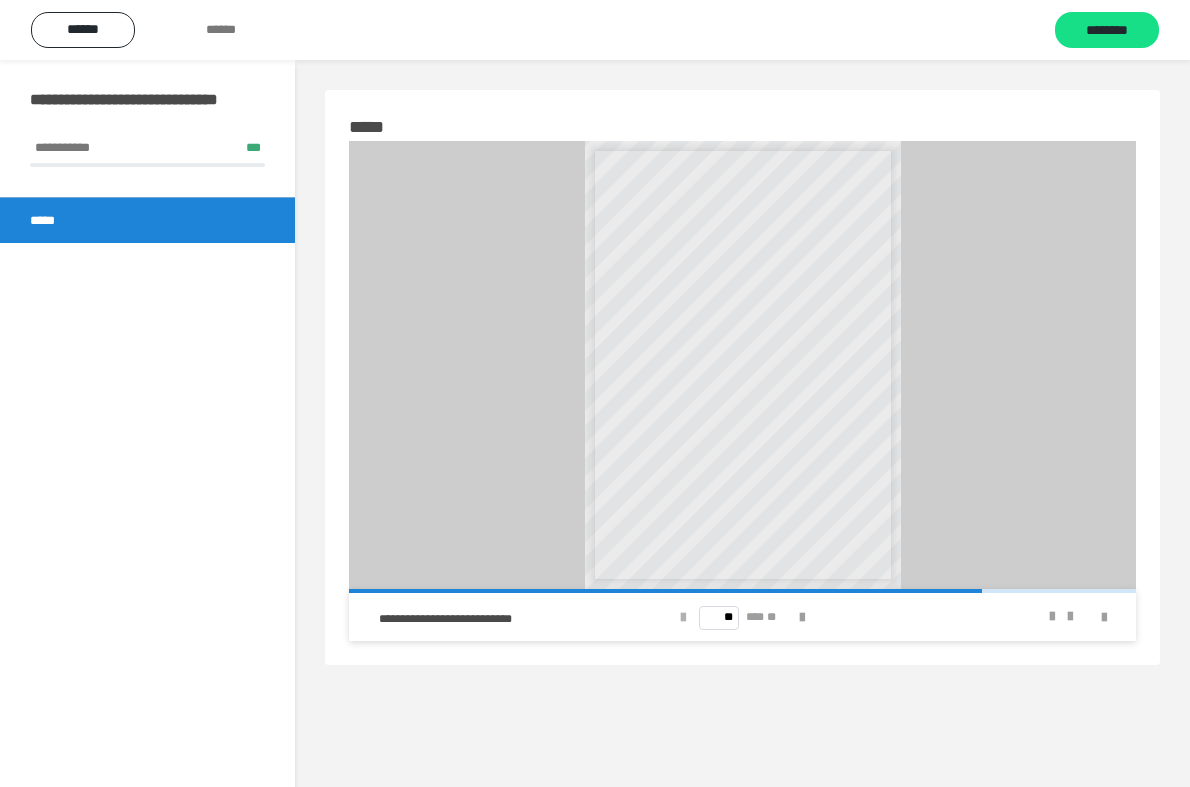 click at bounding box center (683, 618) 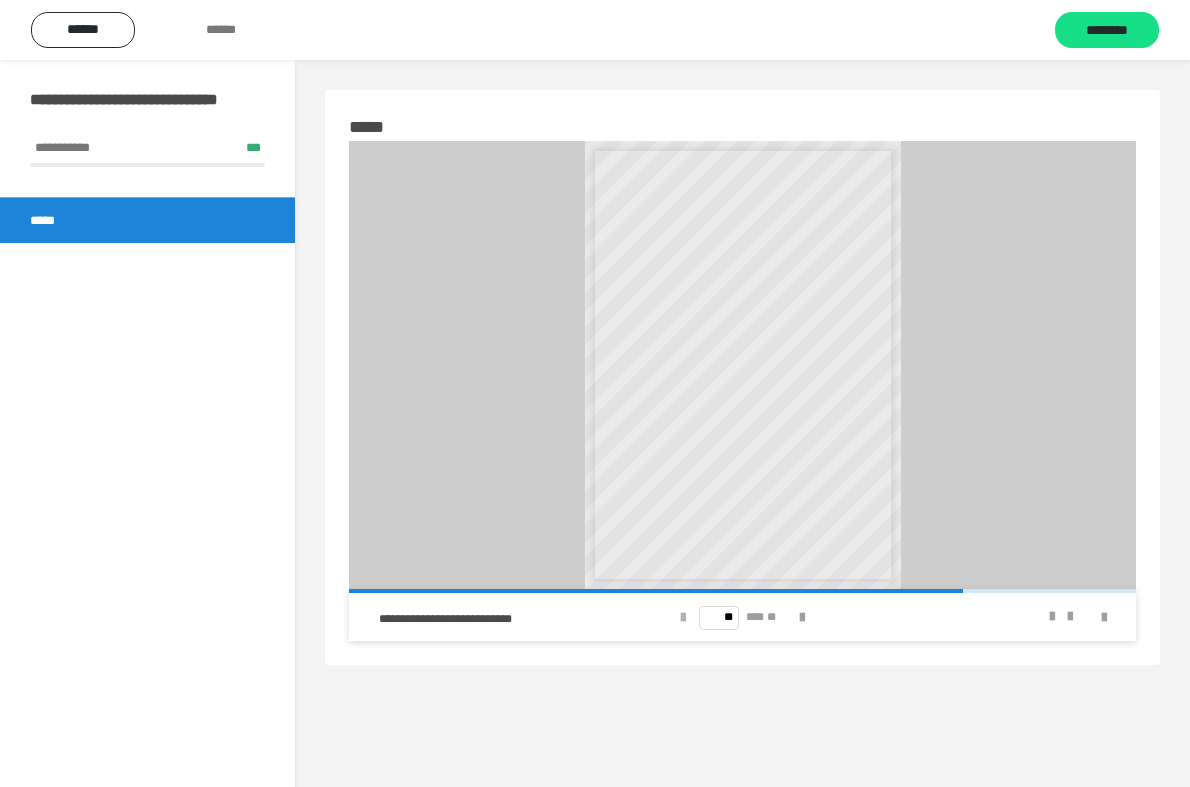 click at bounding box center [683, 618] 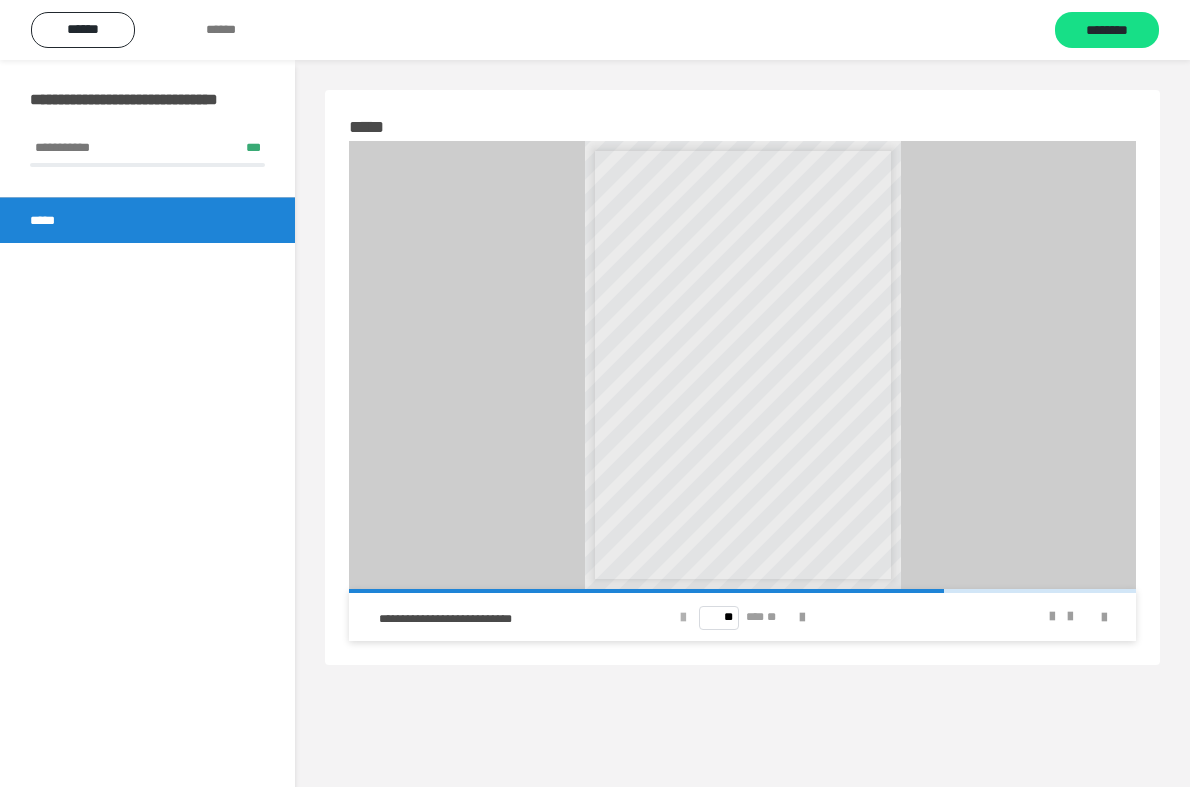 click at bounding box center (683, 618) 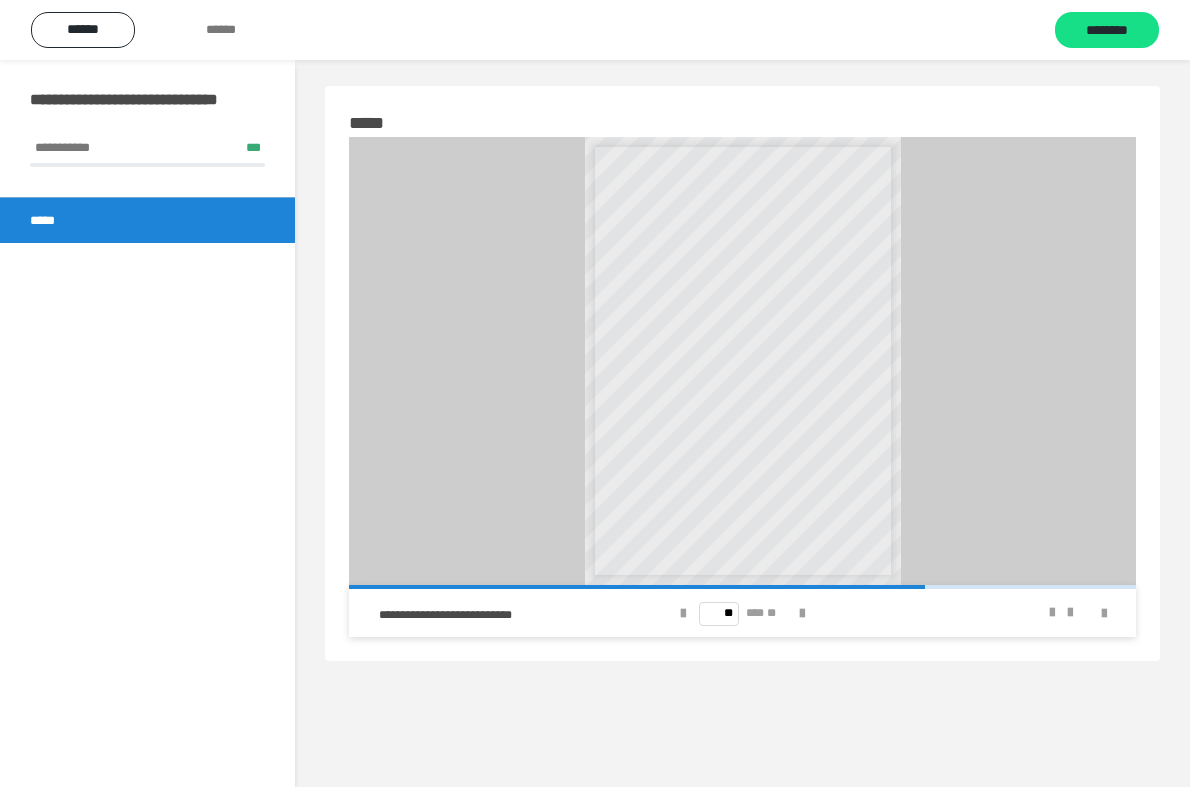 scroll, scrollTop: 0, scrollLeft: 0, axis: both 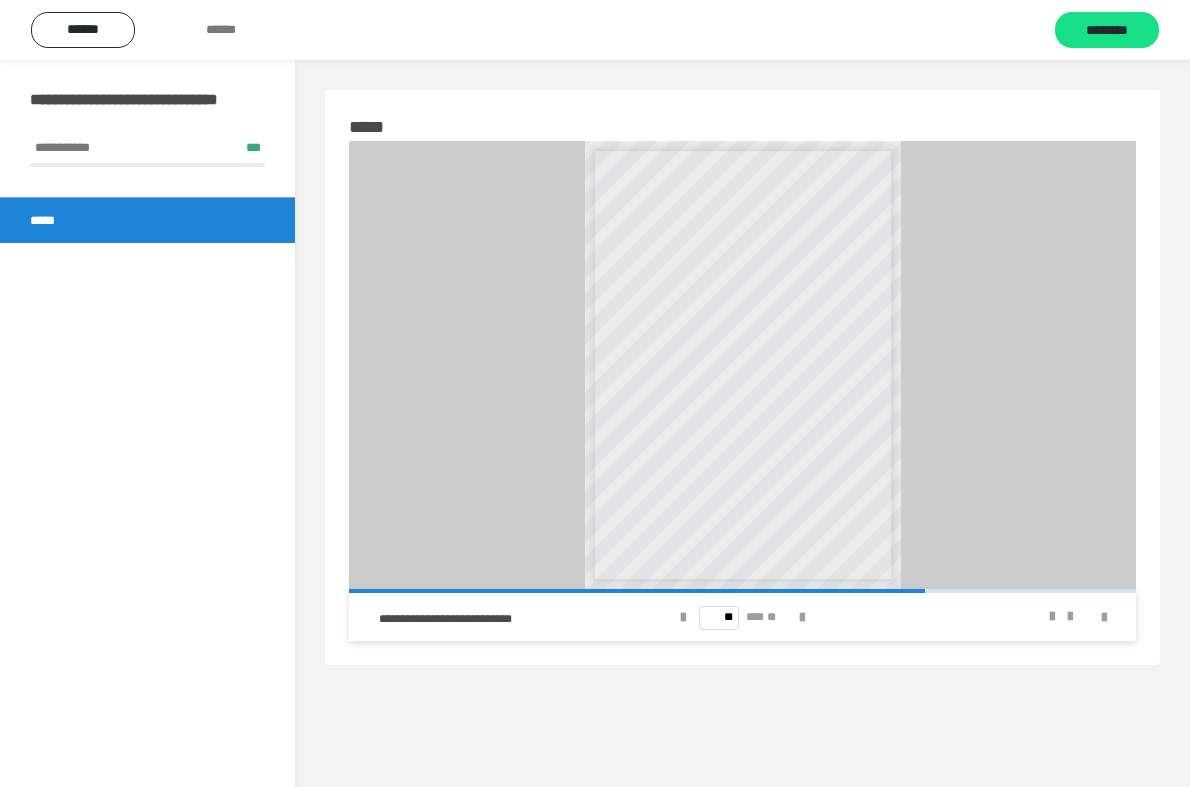 click on "** *** **" at bounding box center [742, 617] 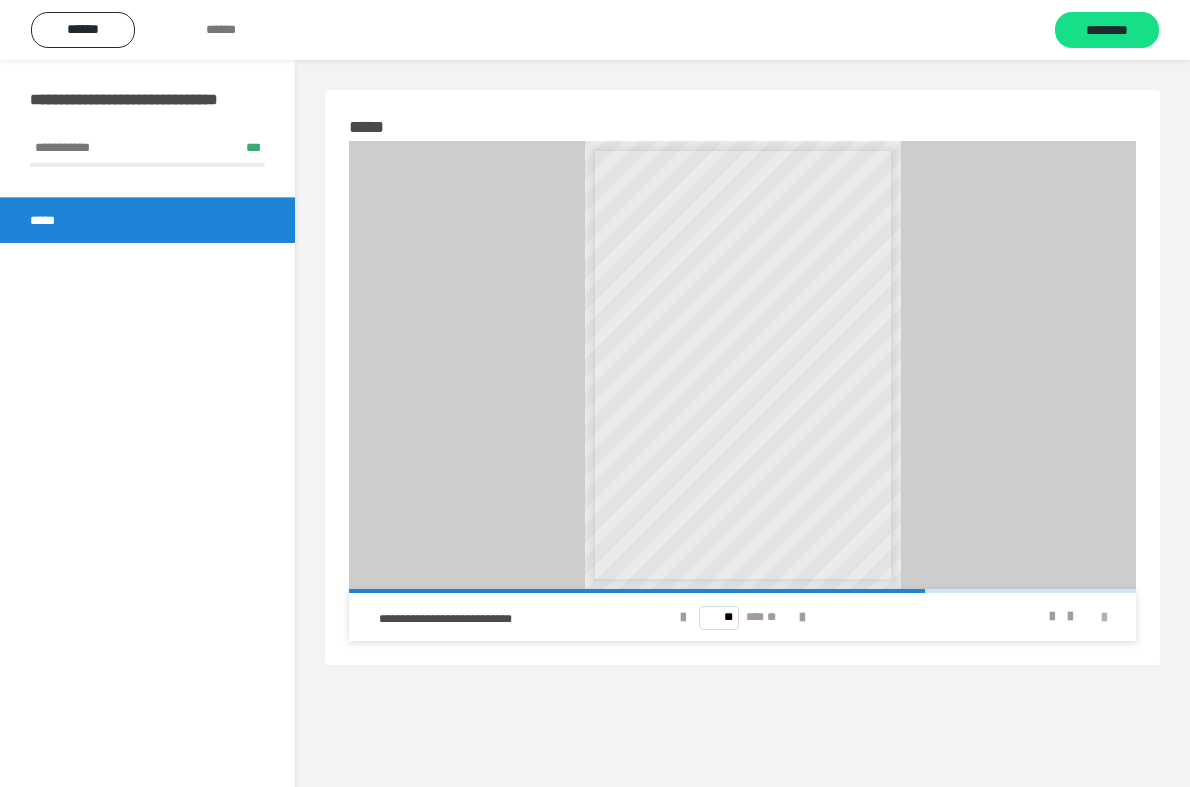 click at bounding box center [1104, 618] 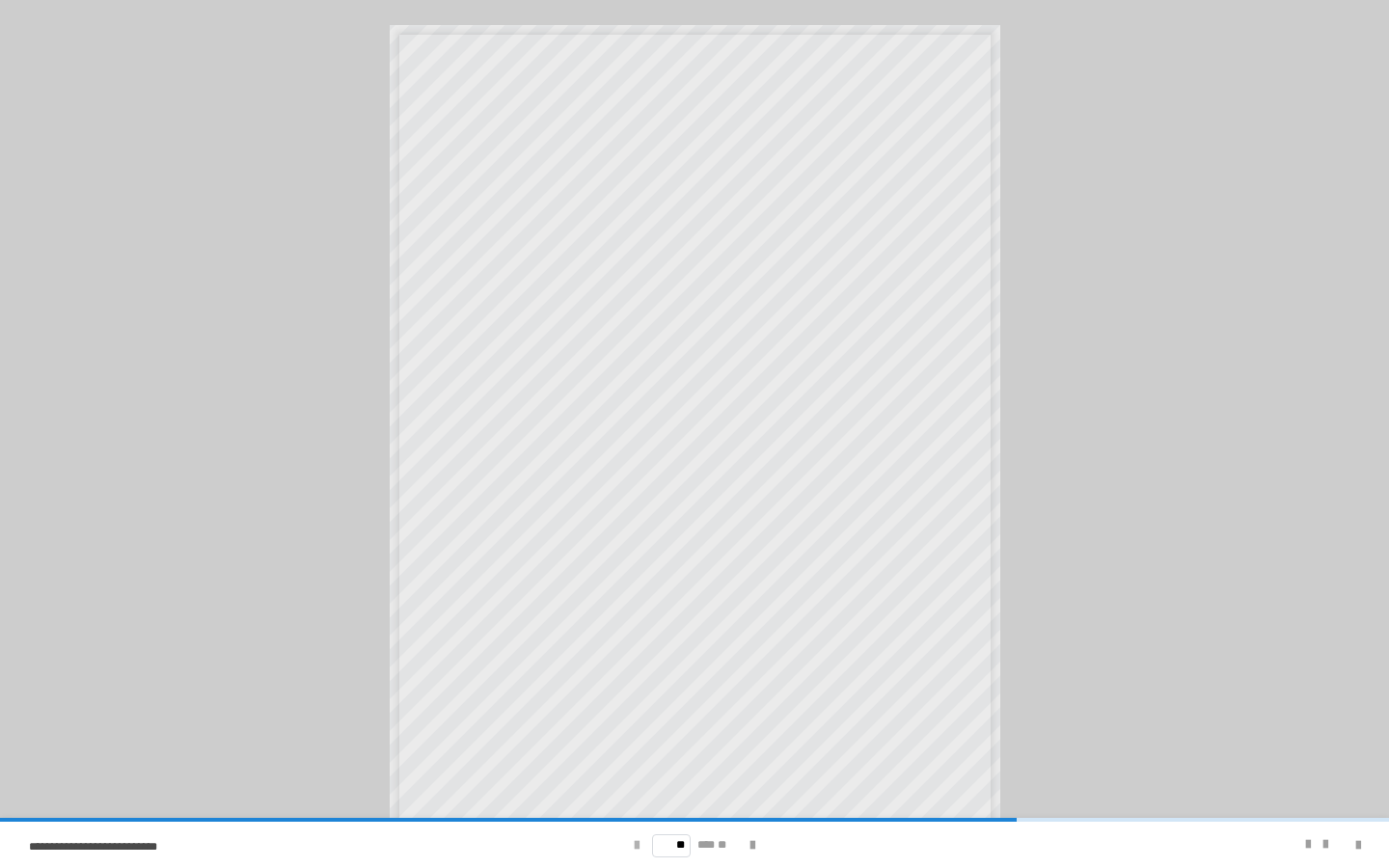 click at bounding box center (637, 846) 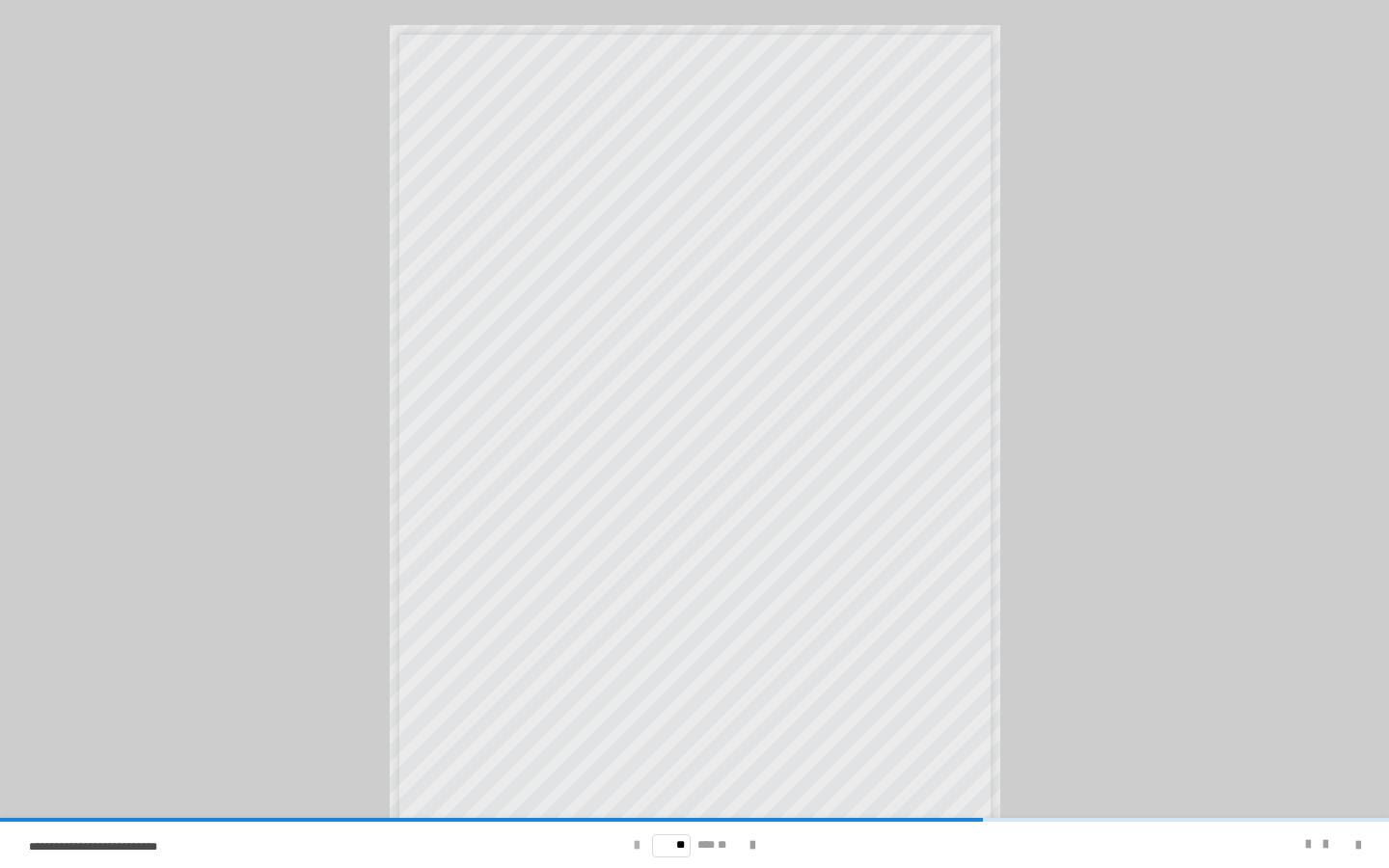 click at bounding box center [637, 846] 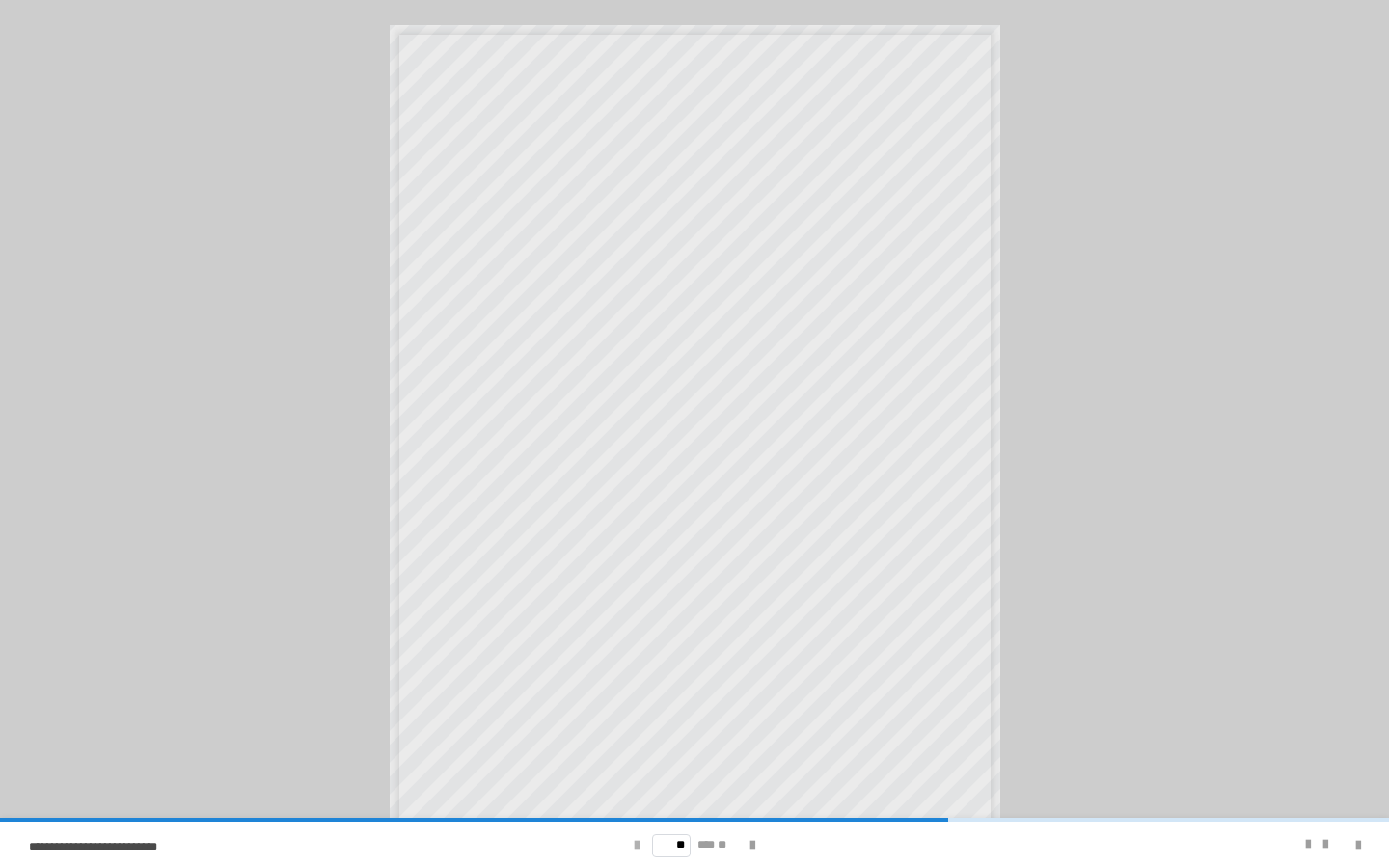 click at bounding box center [637, 846] 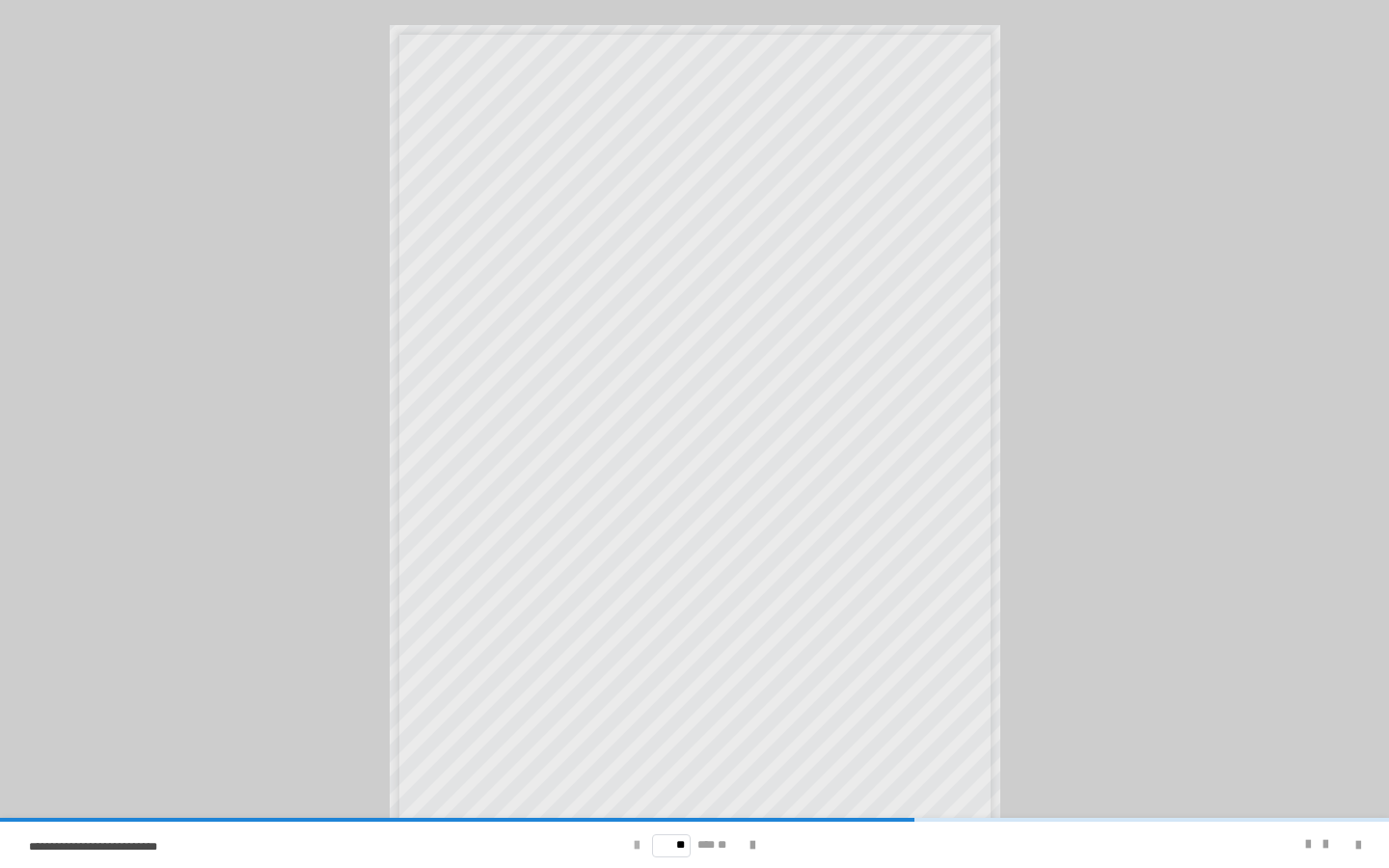 click at bounding box center (637, 846) 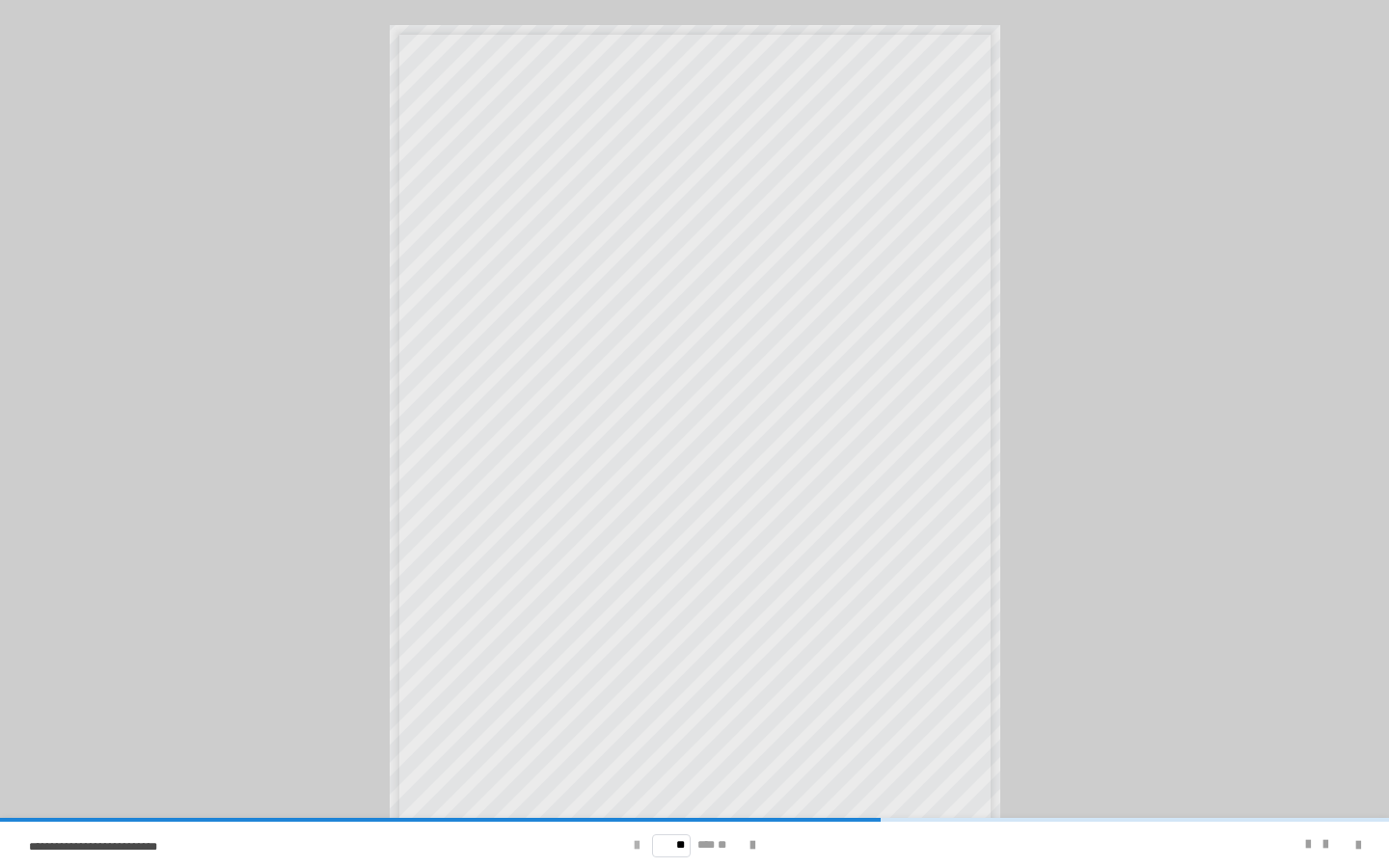 click at bounding box center (637, 846) 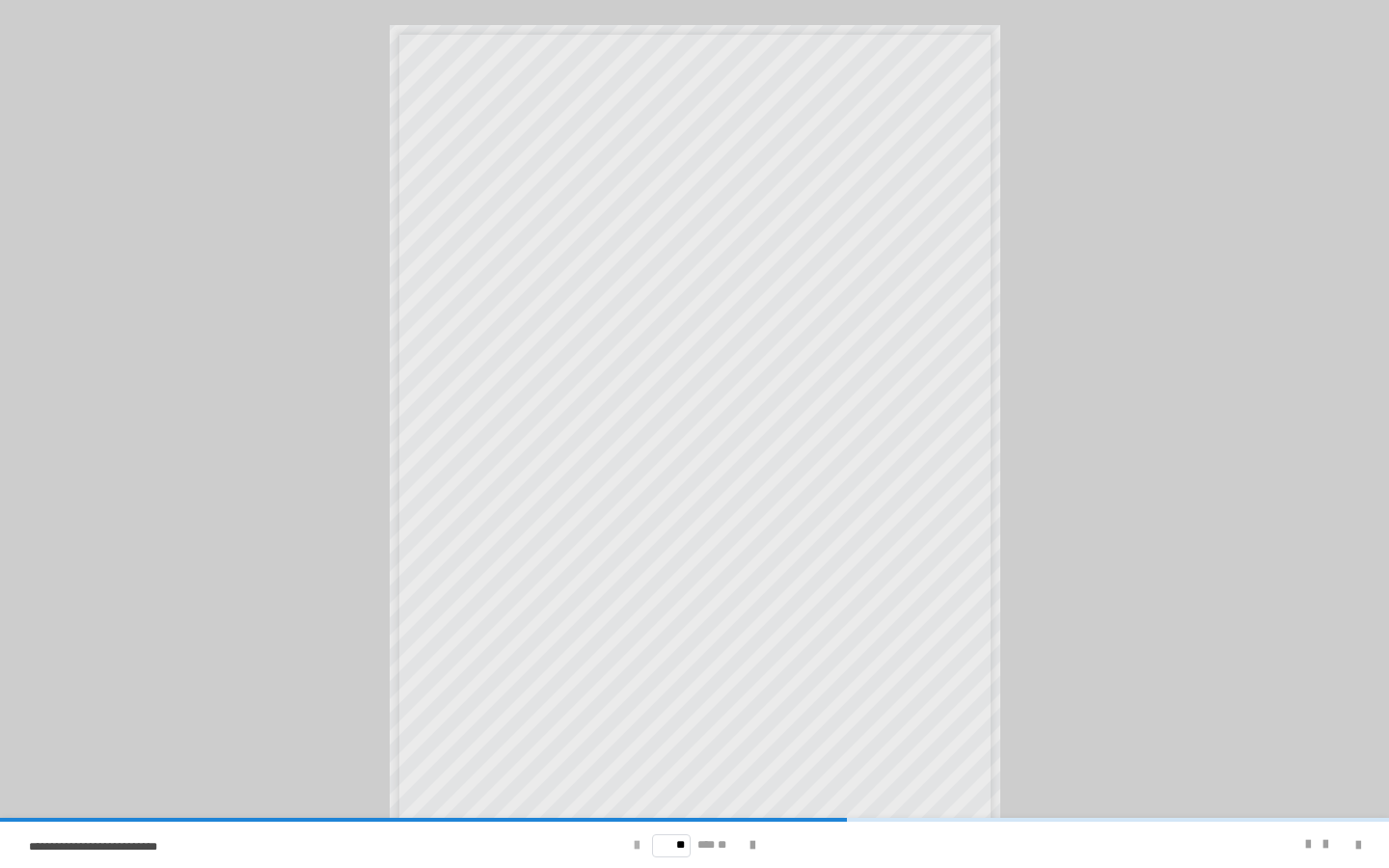 click at bounding box center [637, 846] 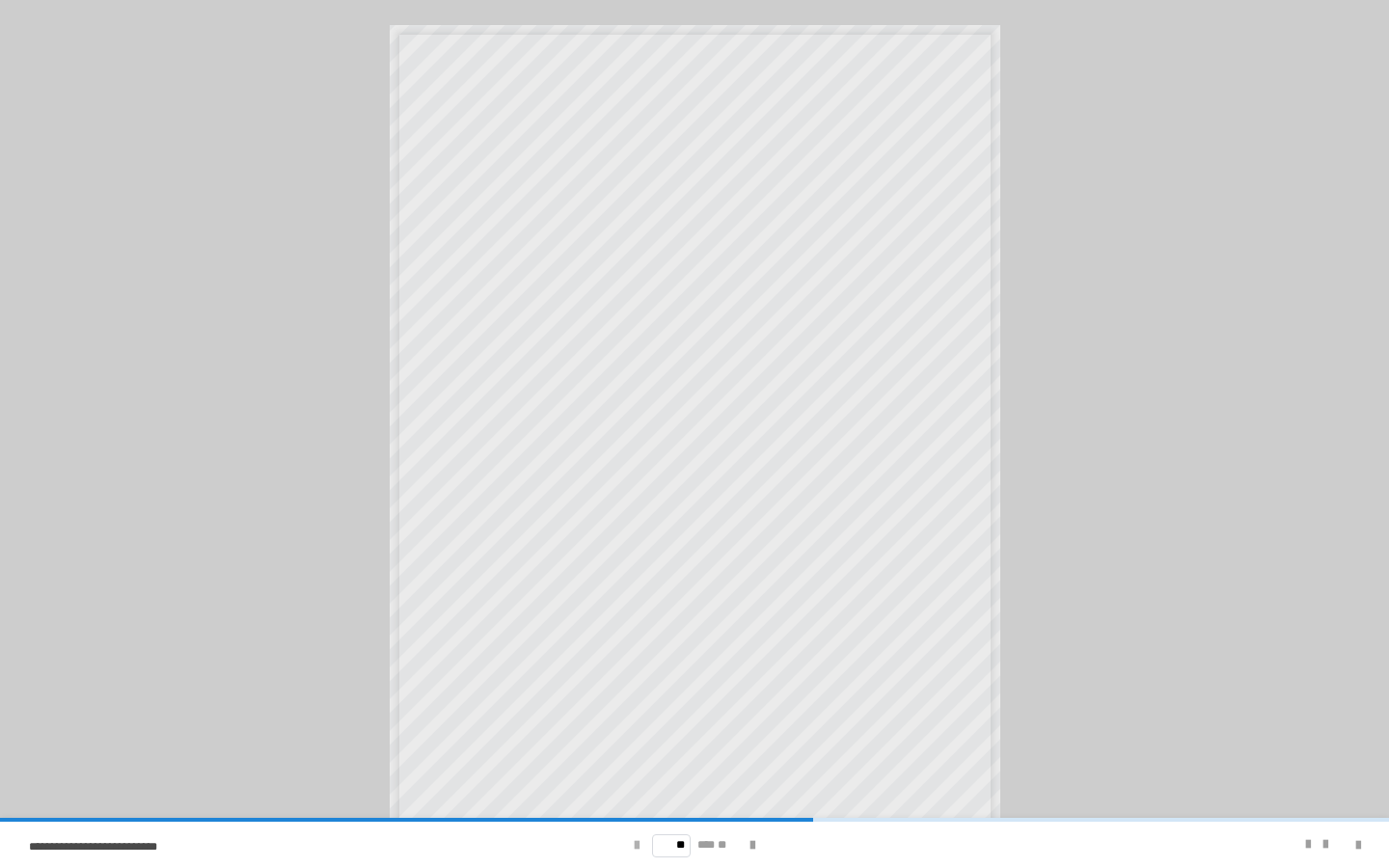 click at bounding box center [637, 846] 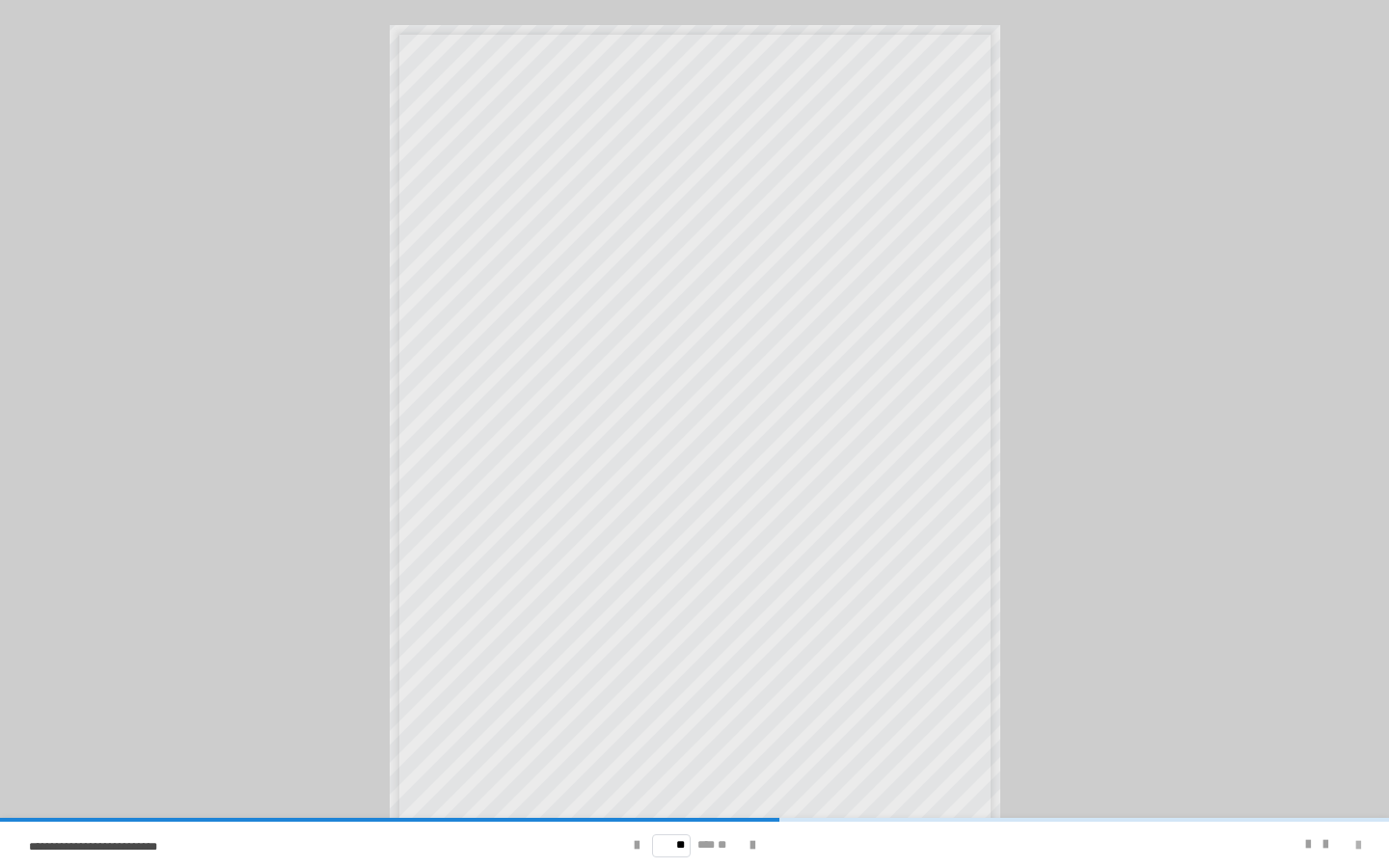 click at bounding box center [1358, 846] 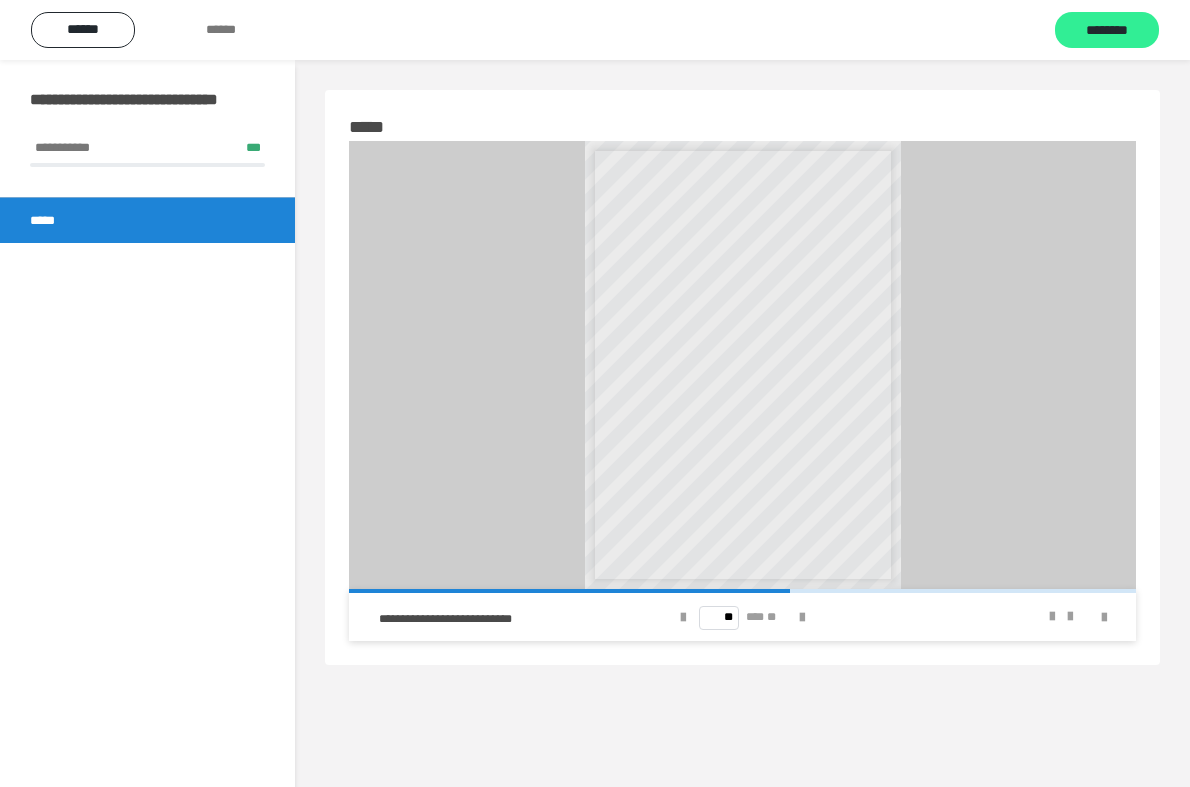 click on "********" at bounding box center [1107, 31] 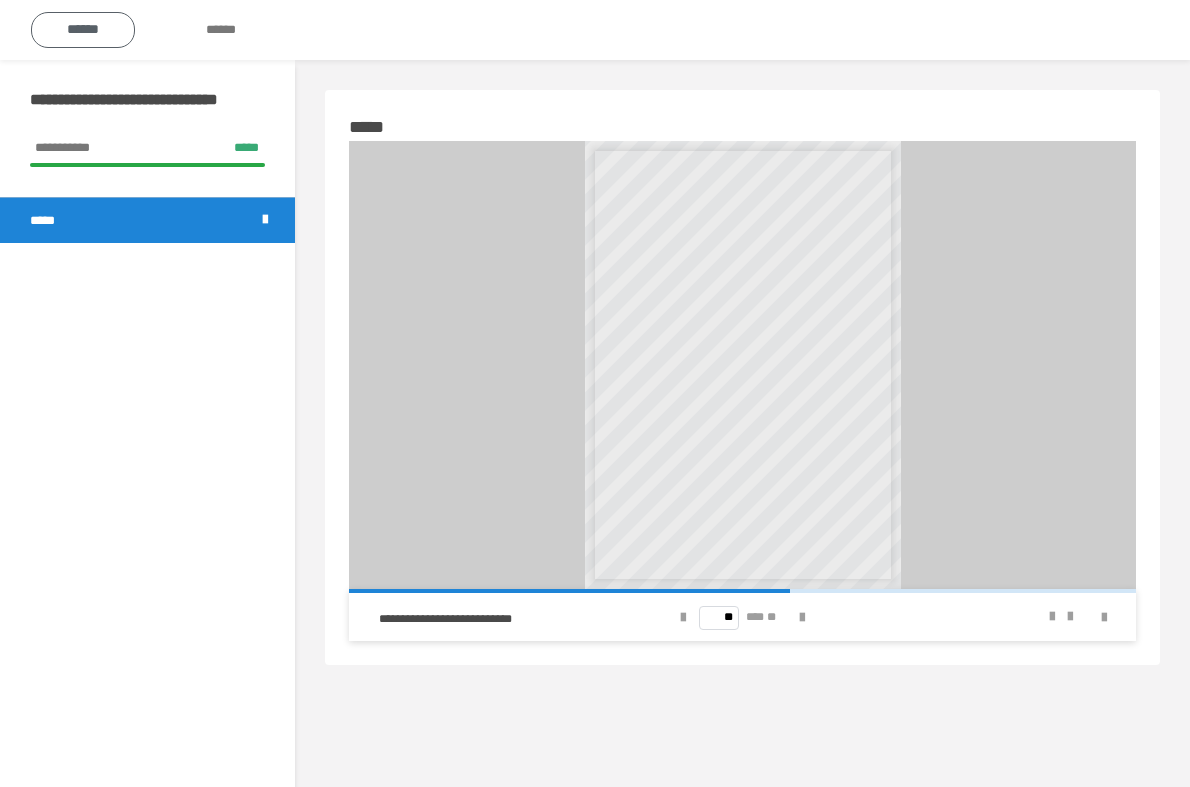 click on "******" at bounding box center [83, 30] 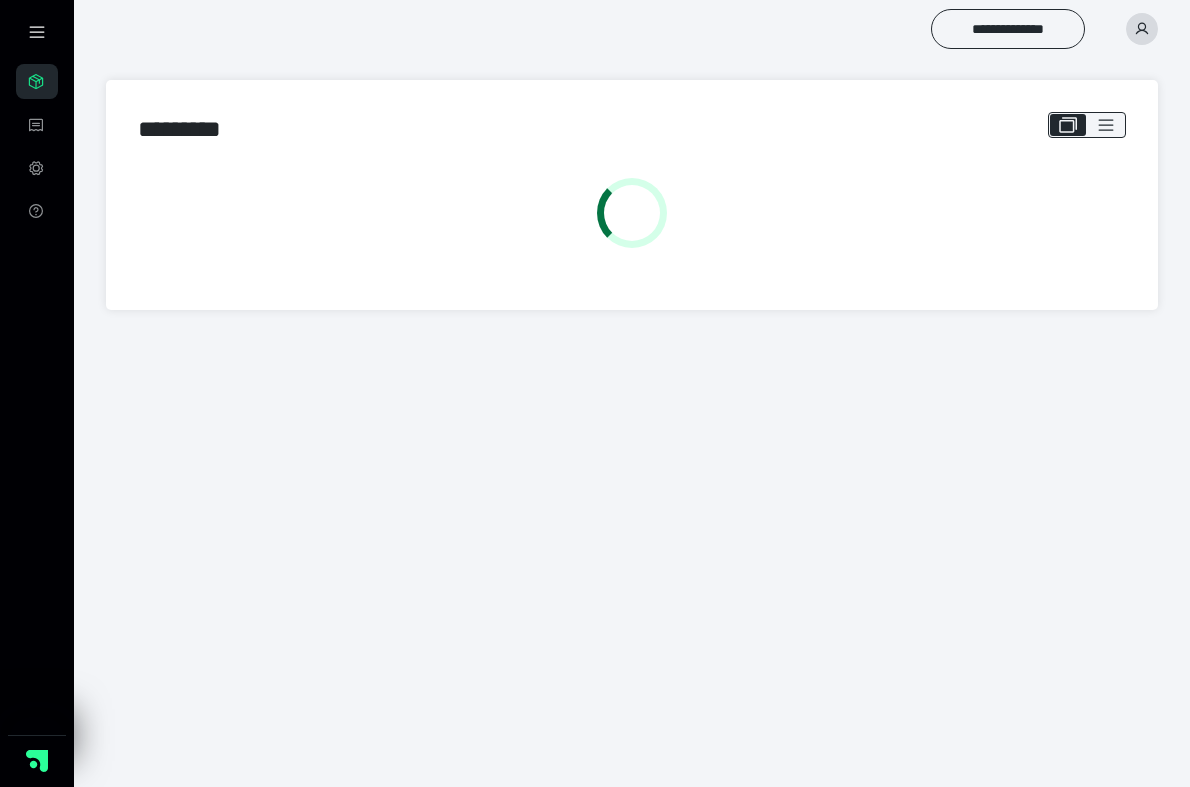 scroll, scrollTop: 0, scrollLeft: 0, axis: both 